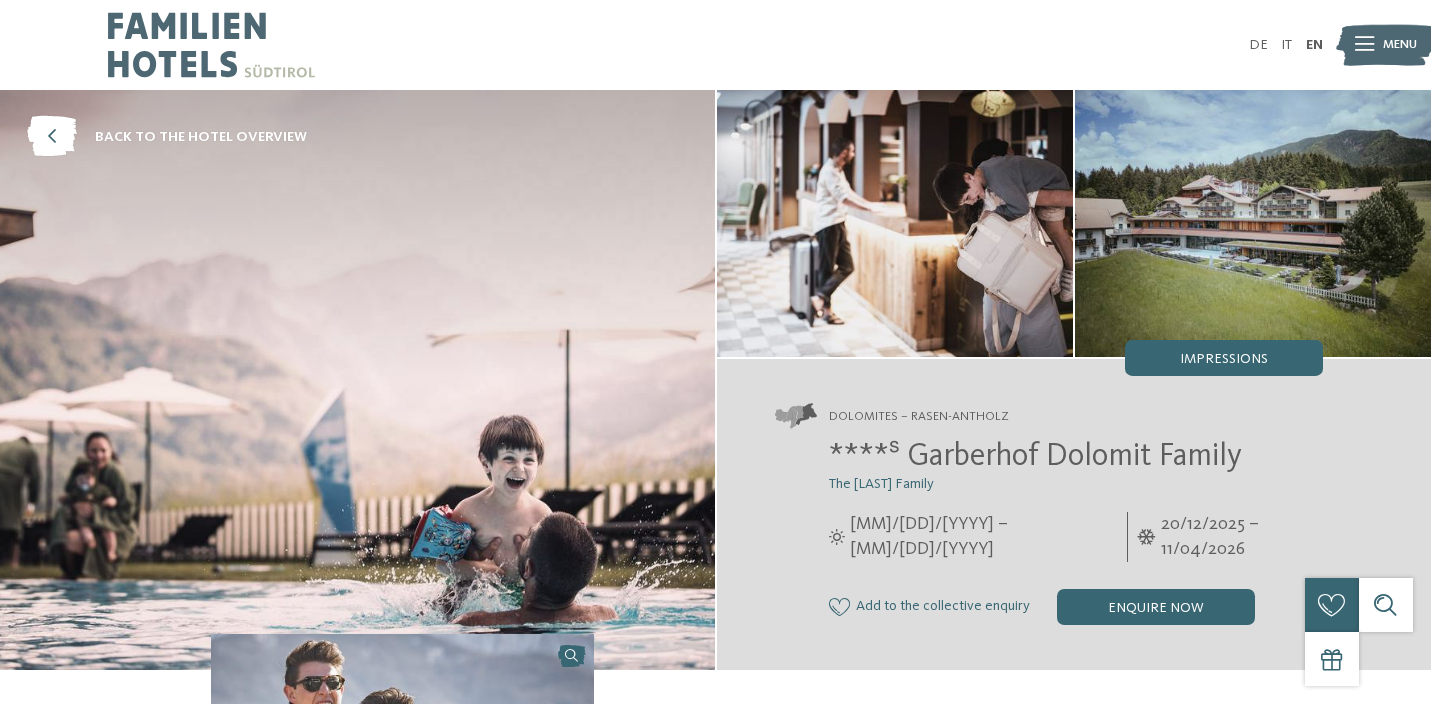 scroll, scrollTop: 0, scrollLeft: 0, axis: both 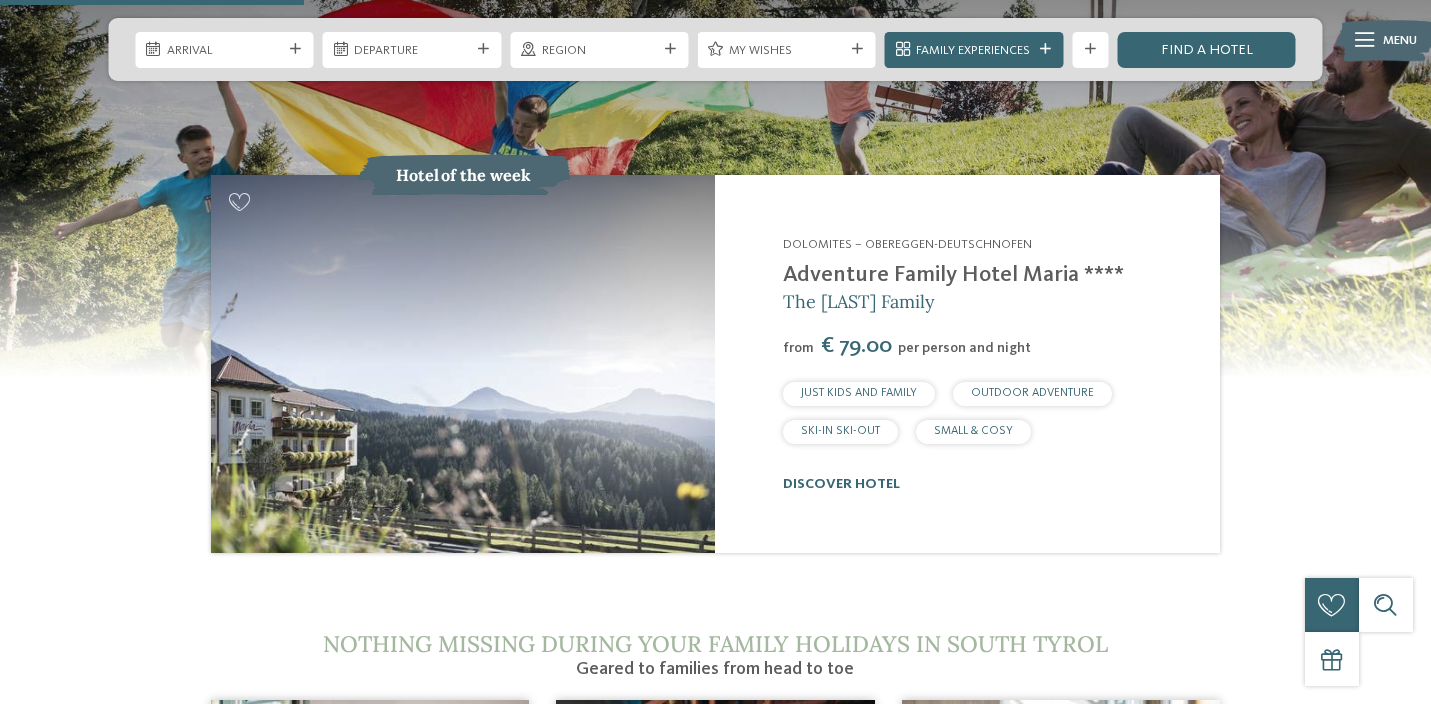 click at bounding box center (463, 364) 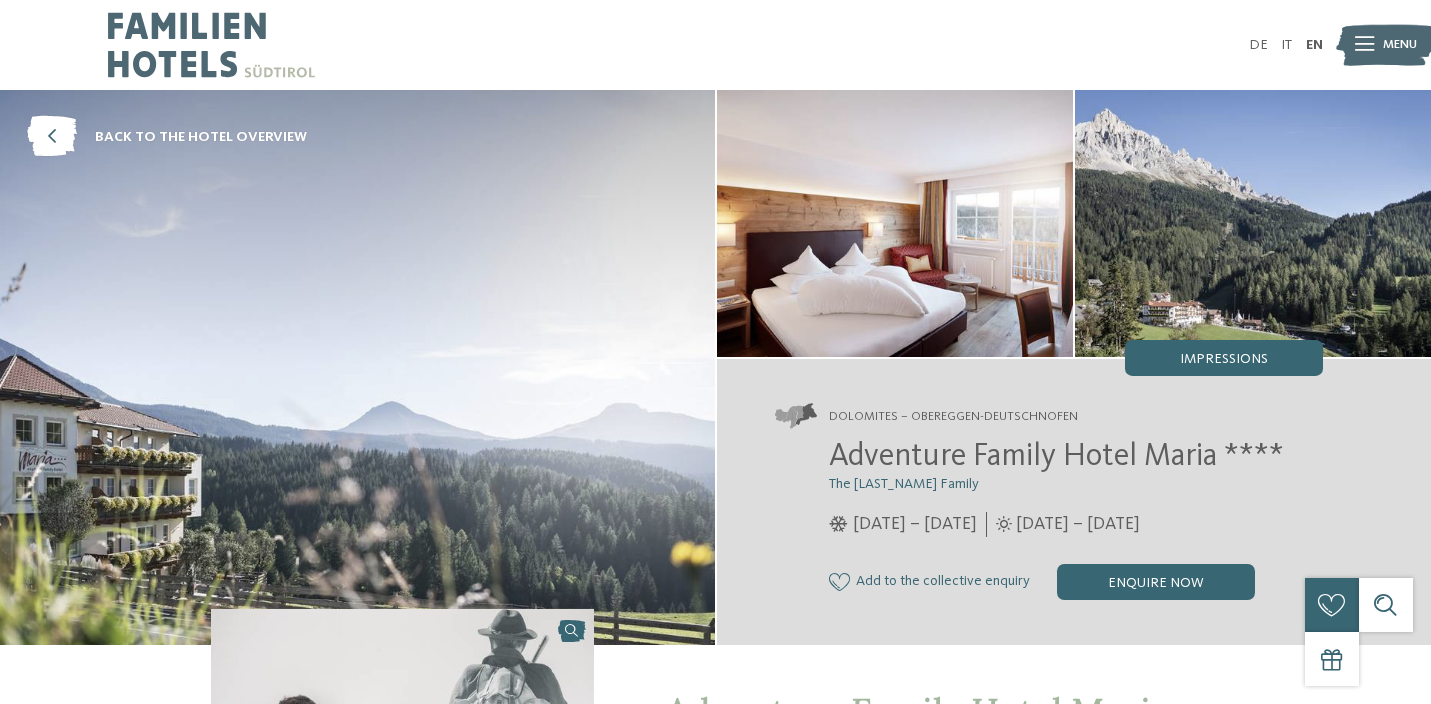 scroll, scrollTop: 73, scrollLeft: 0, axis: vertical 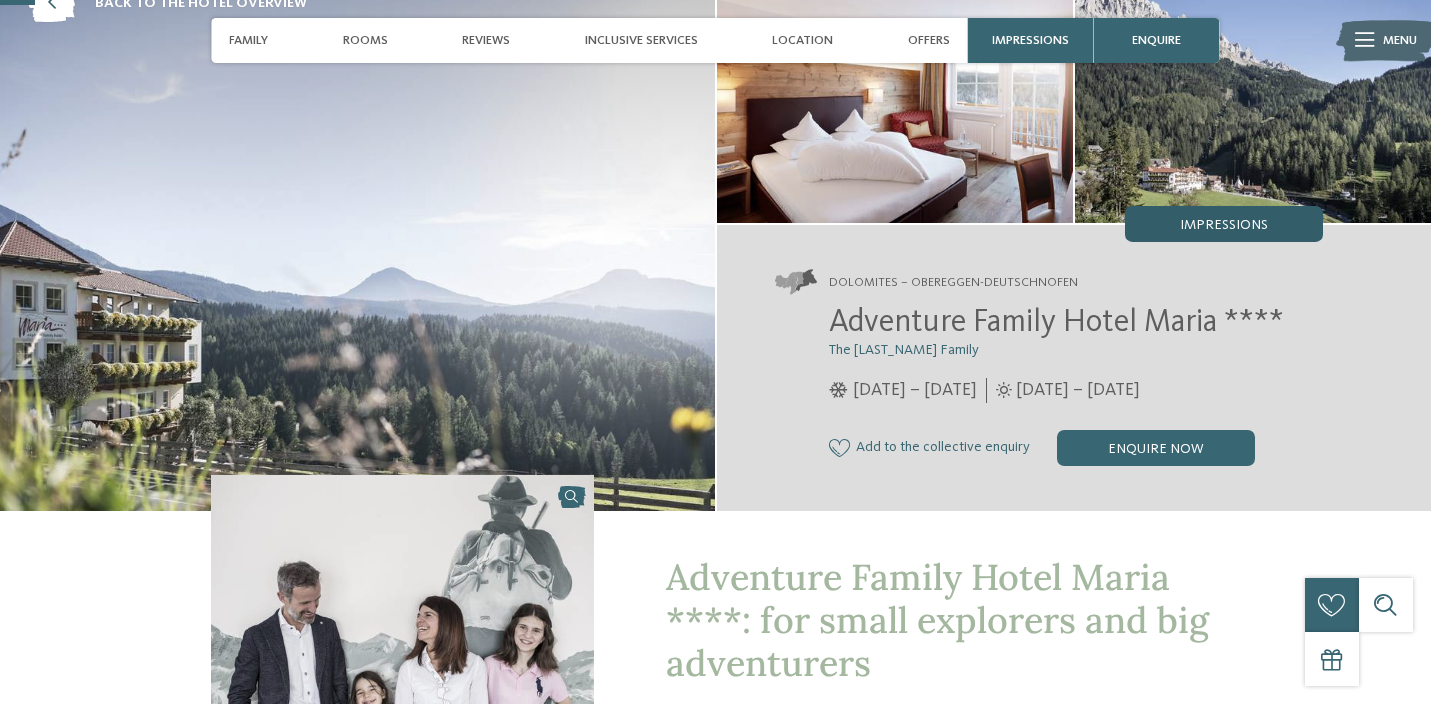 click on "Impressions" at bounding box center [1224, 224] 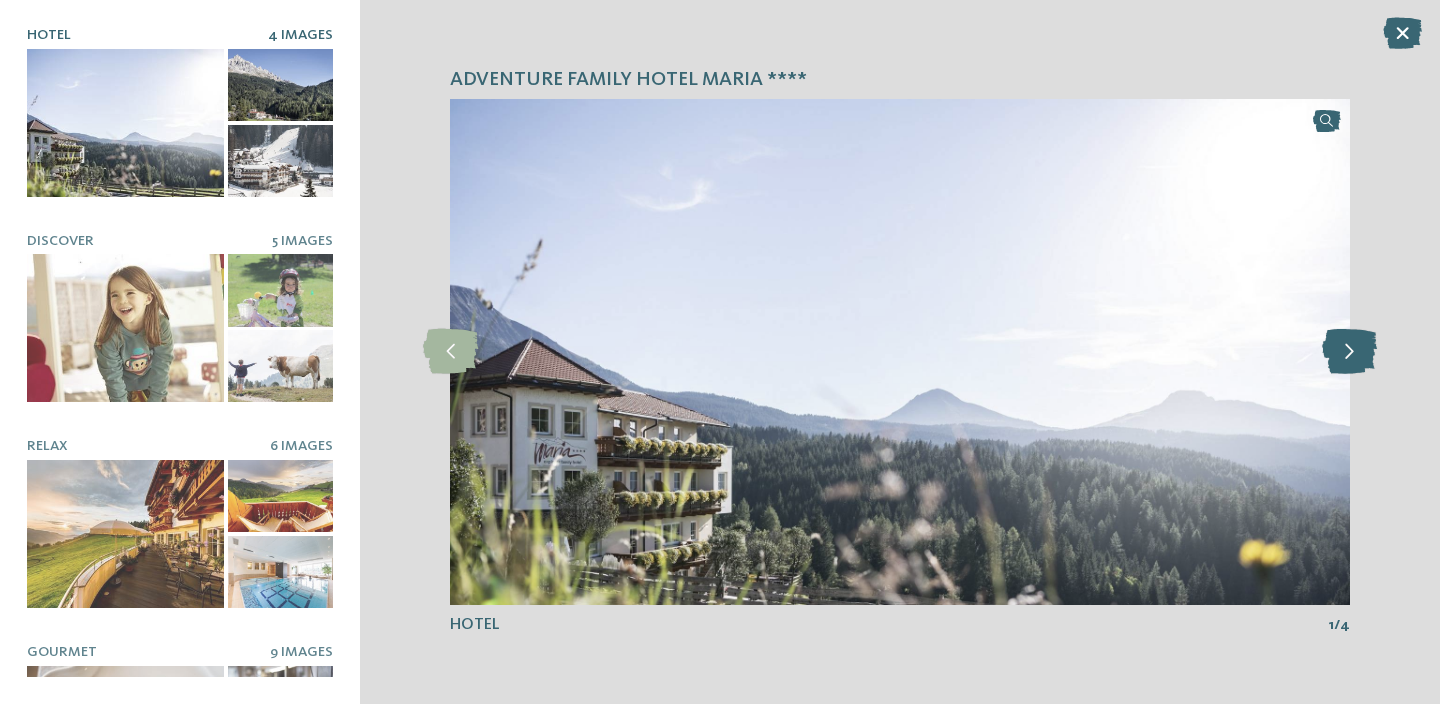 click at bounding box center (1349, 351) 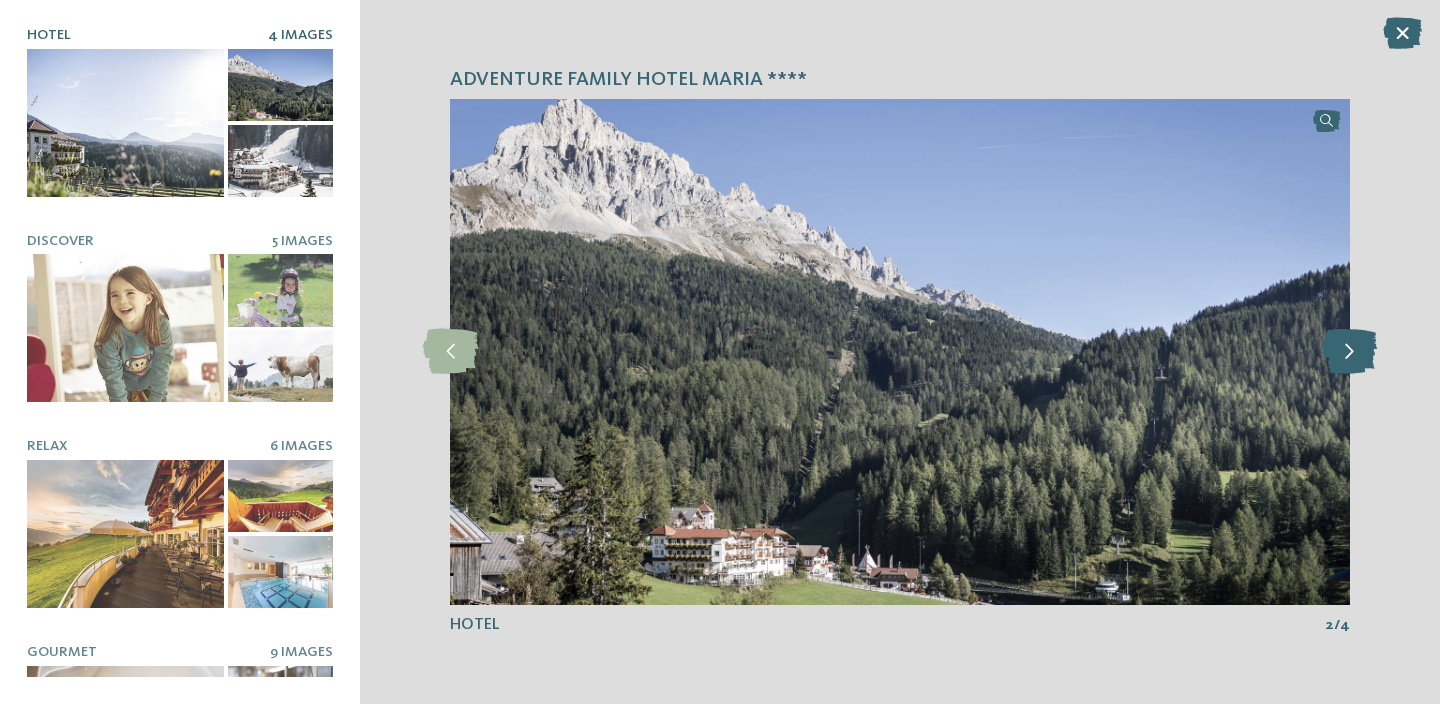 click at bounding box center [1349, 351] 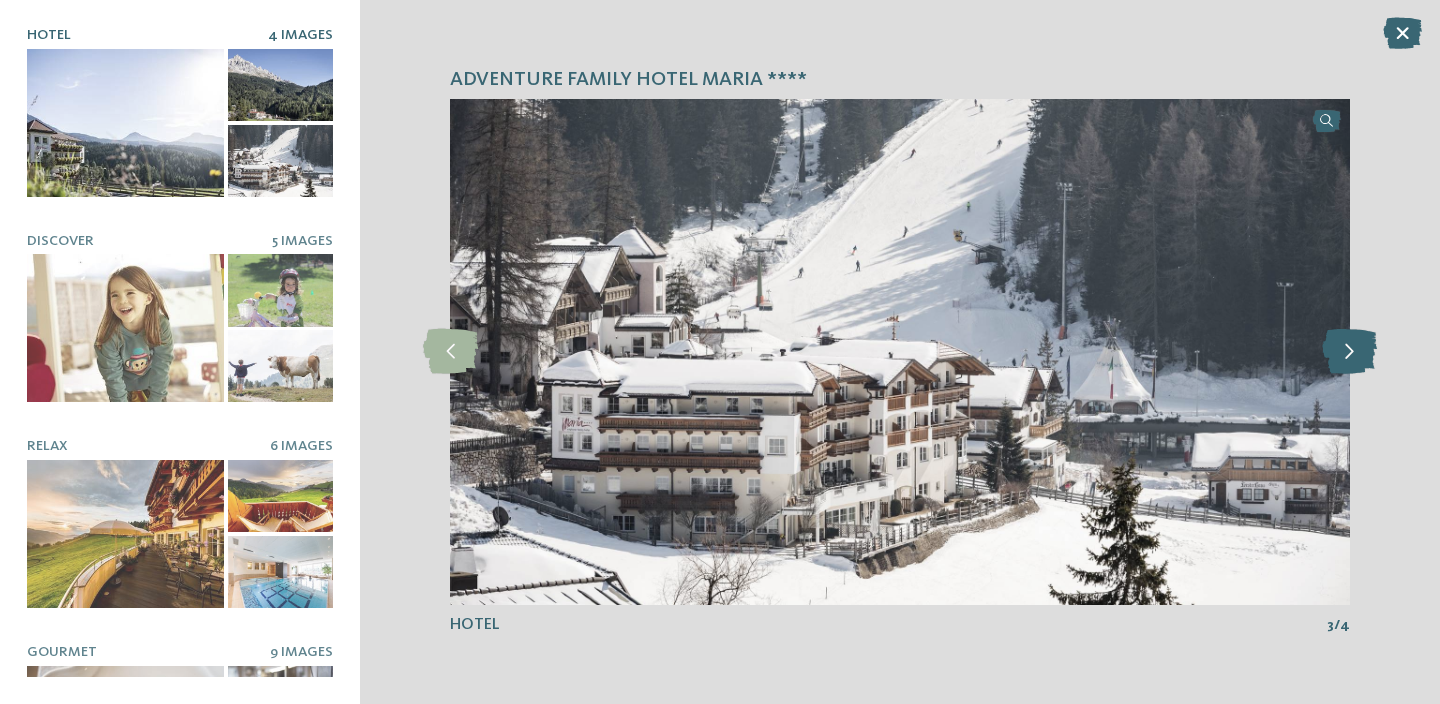 click at bounding box center [1349, 351] 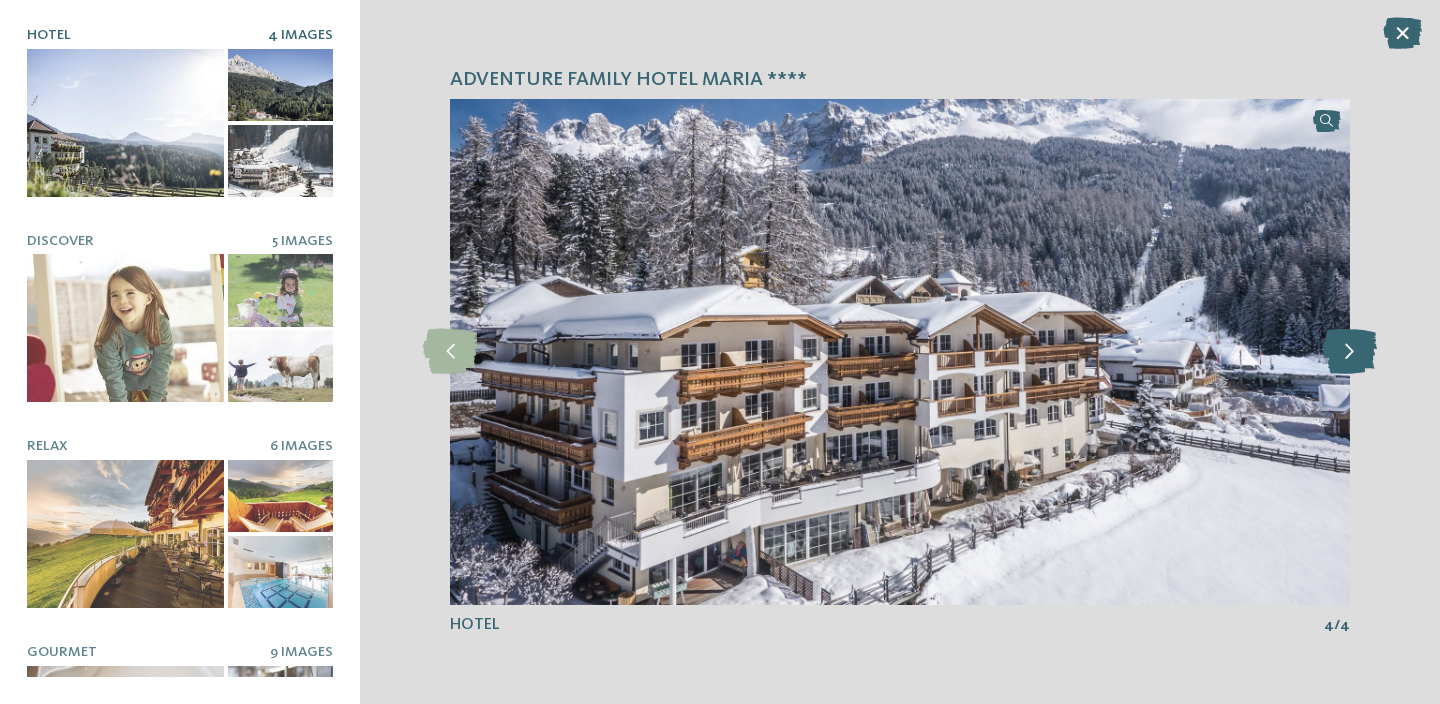 click at bounding box center [1349, 351] 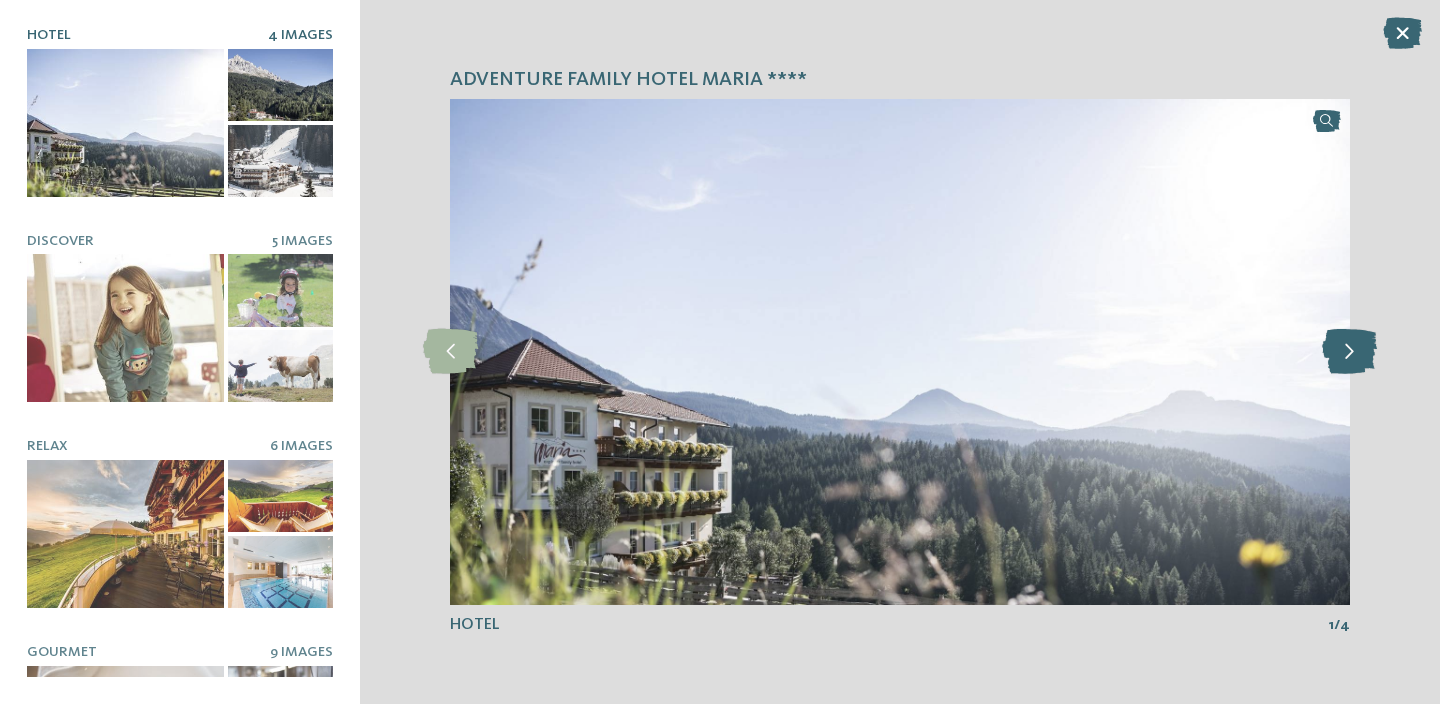 click at bounding box center [1349, 351] 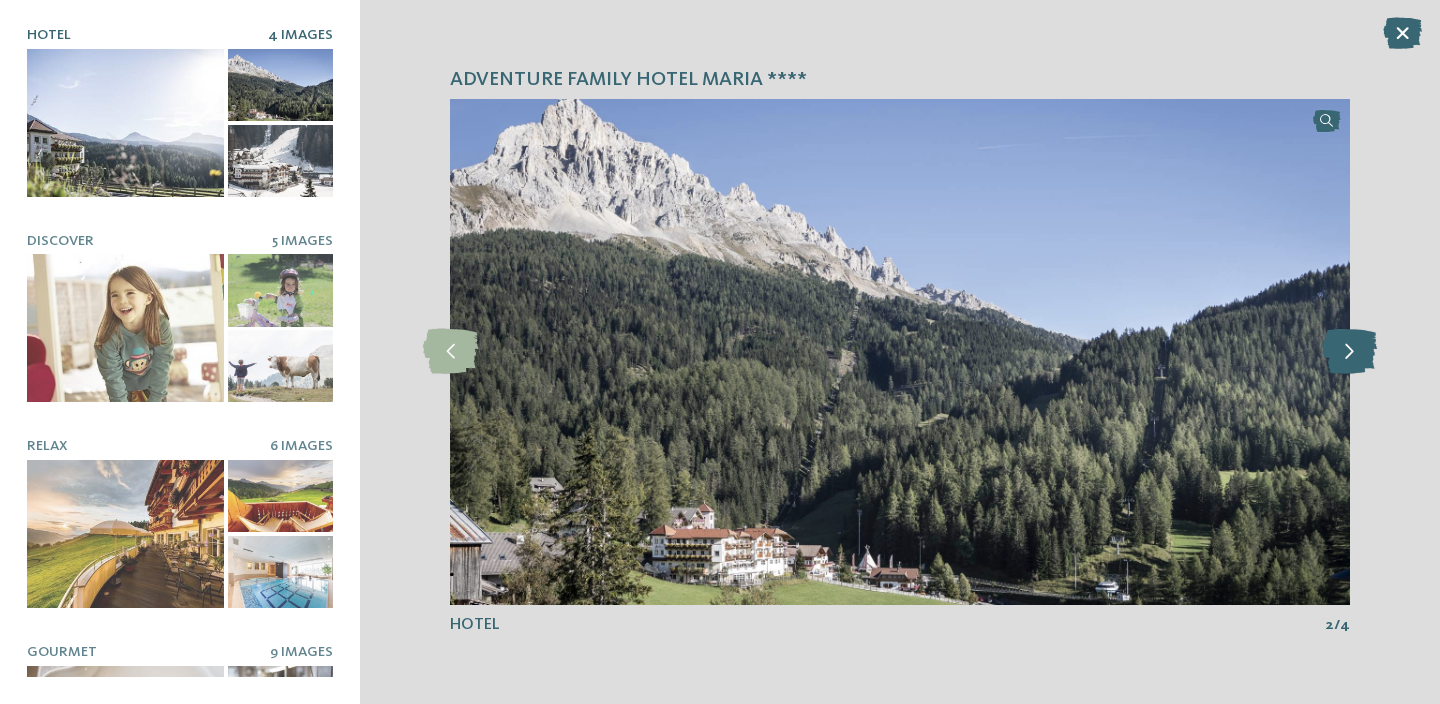click at bounding box center (1349, 351) 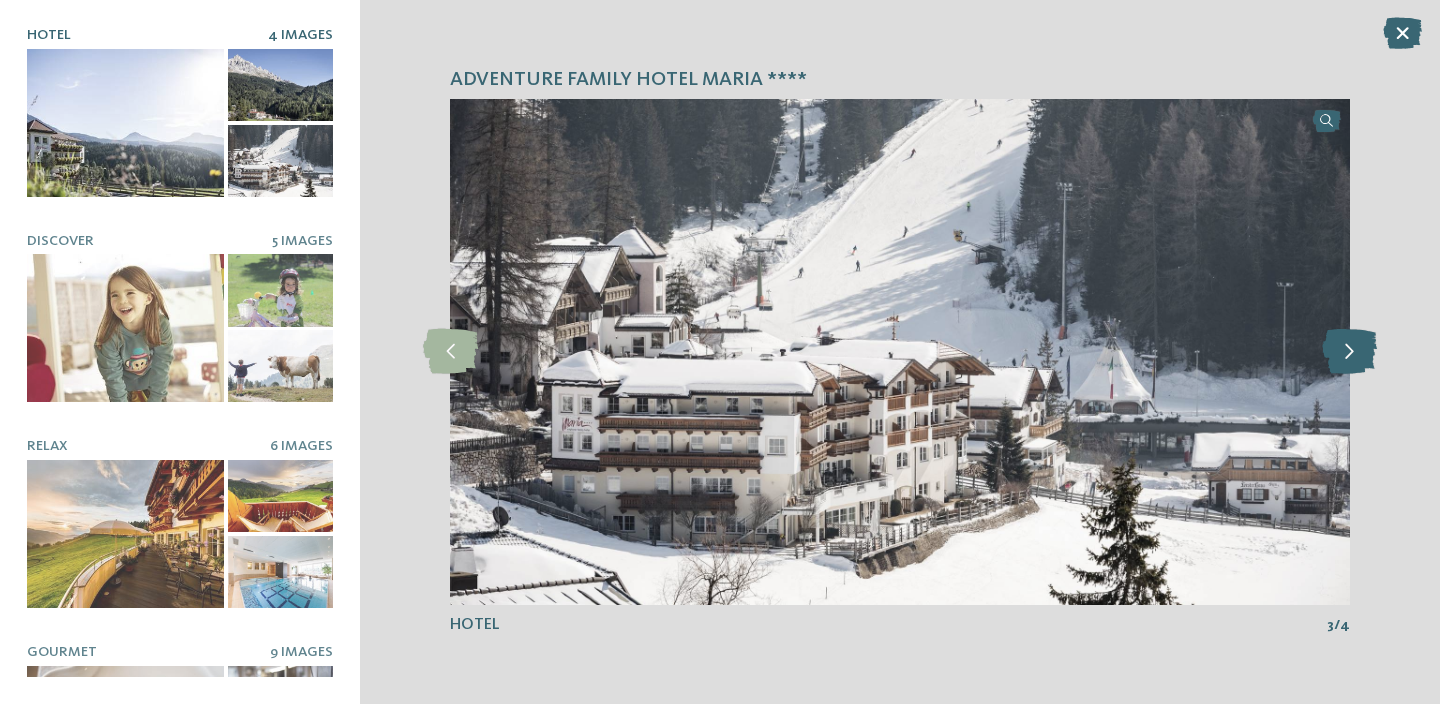 click at bounding box center (1349, 351) 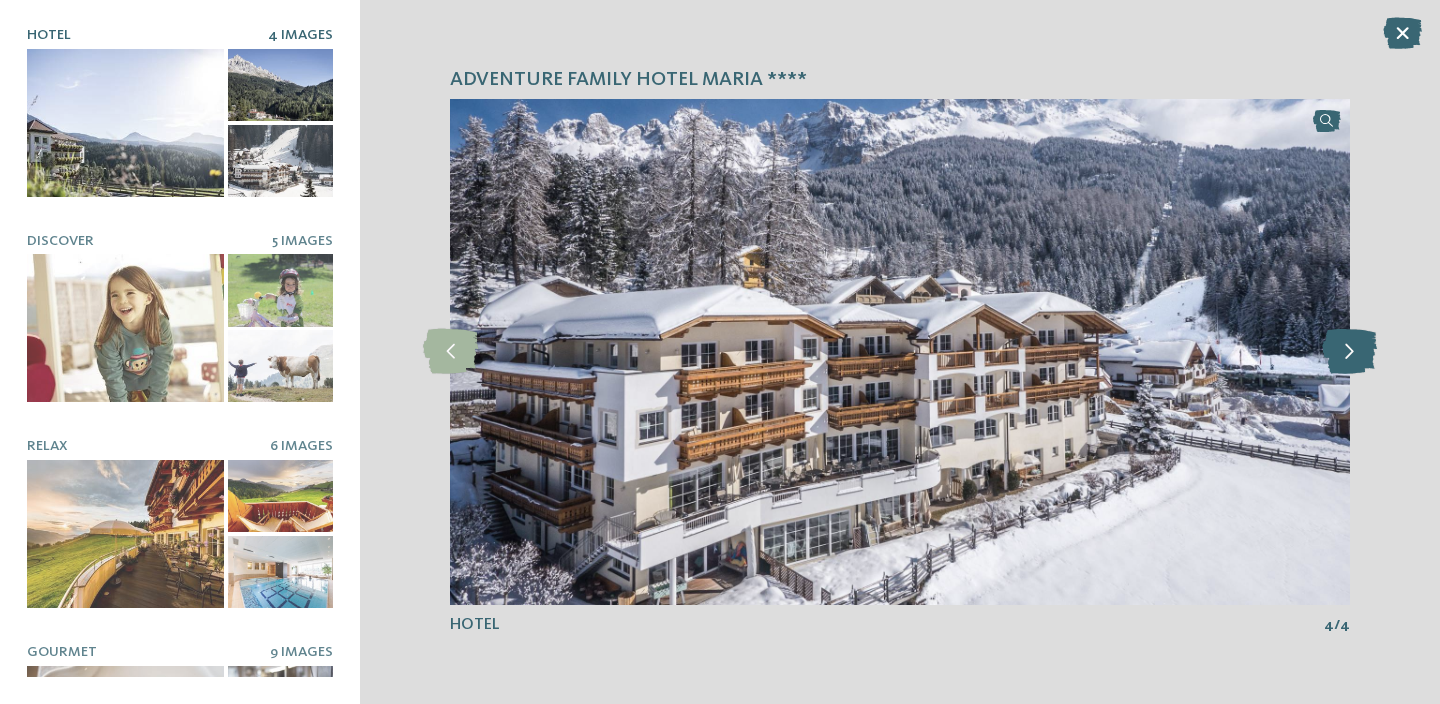 click at bounding box center [1349, 351] 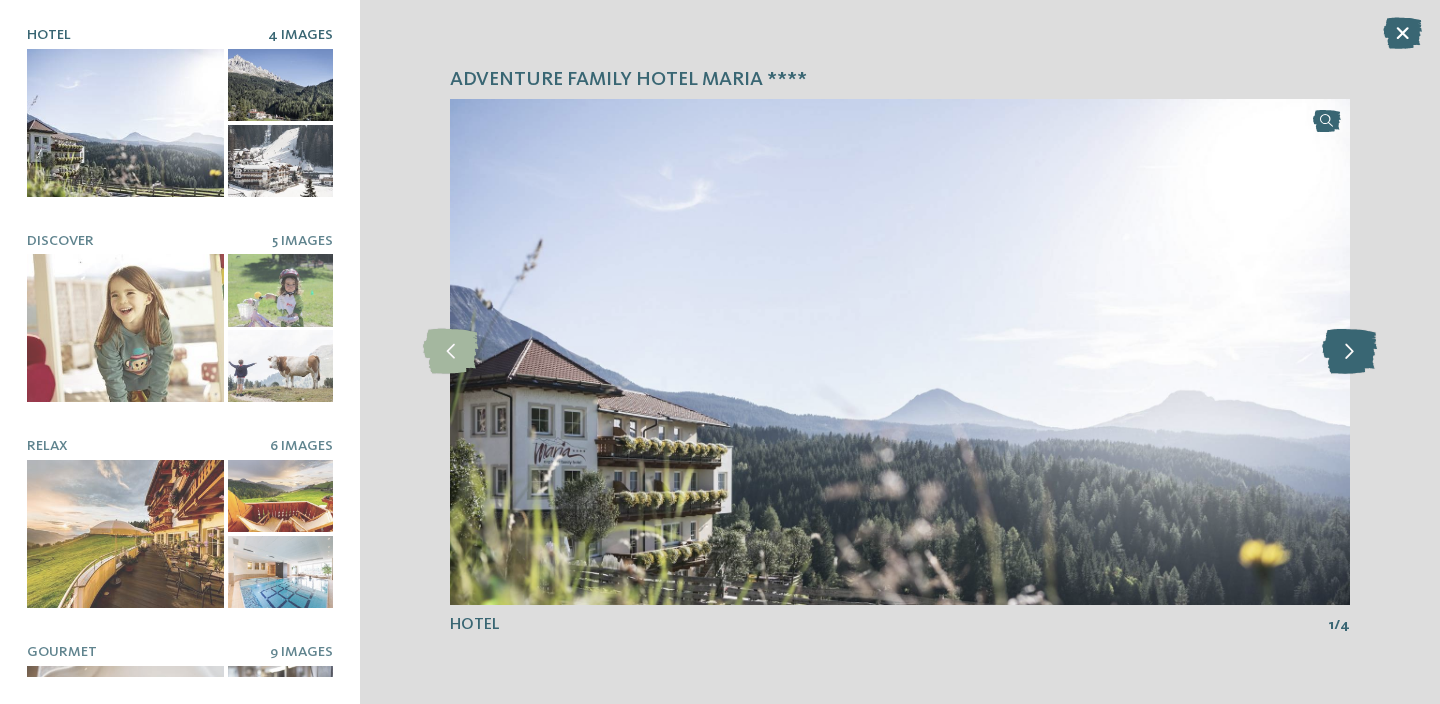 click at bounding box center [1349, 351] 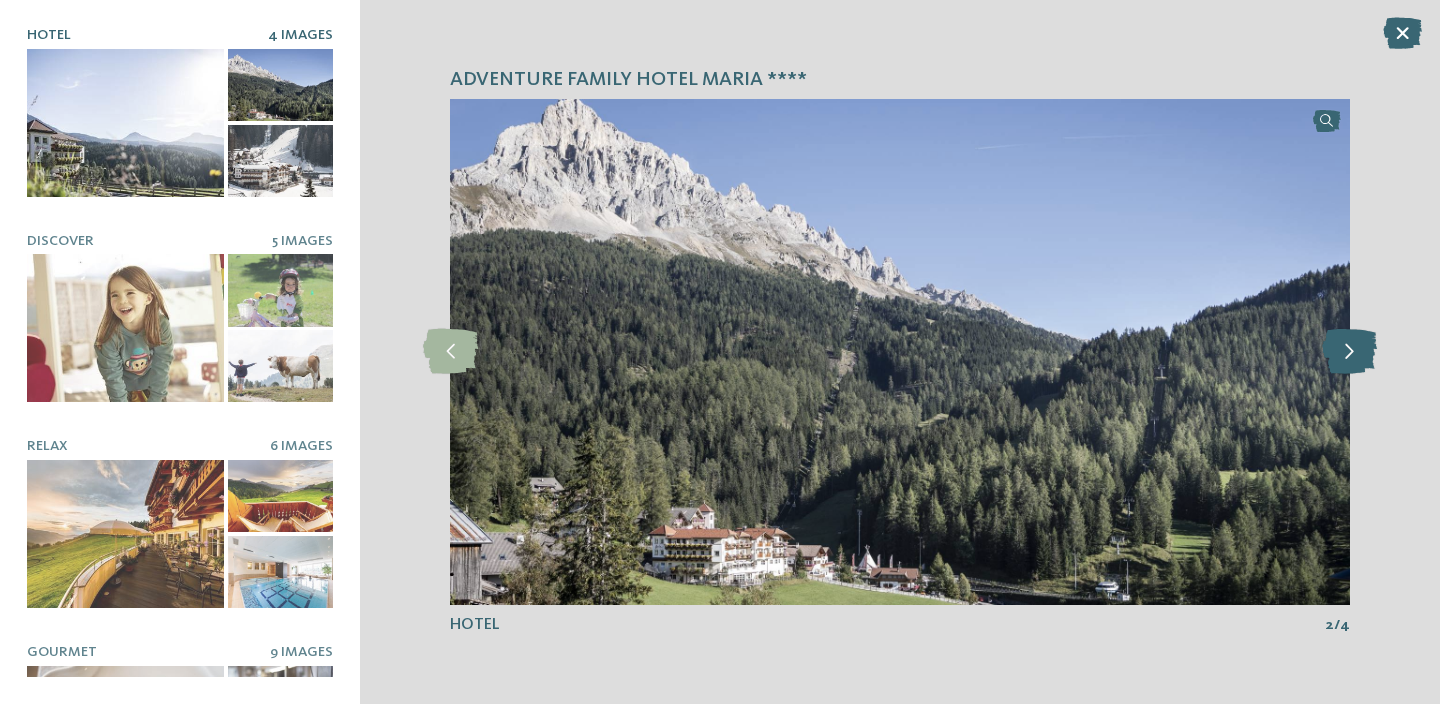 click at bounding box center (1349, 351) 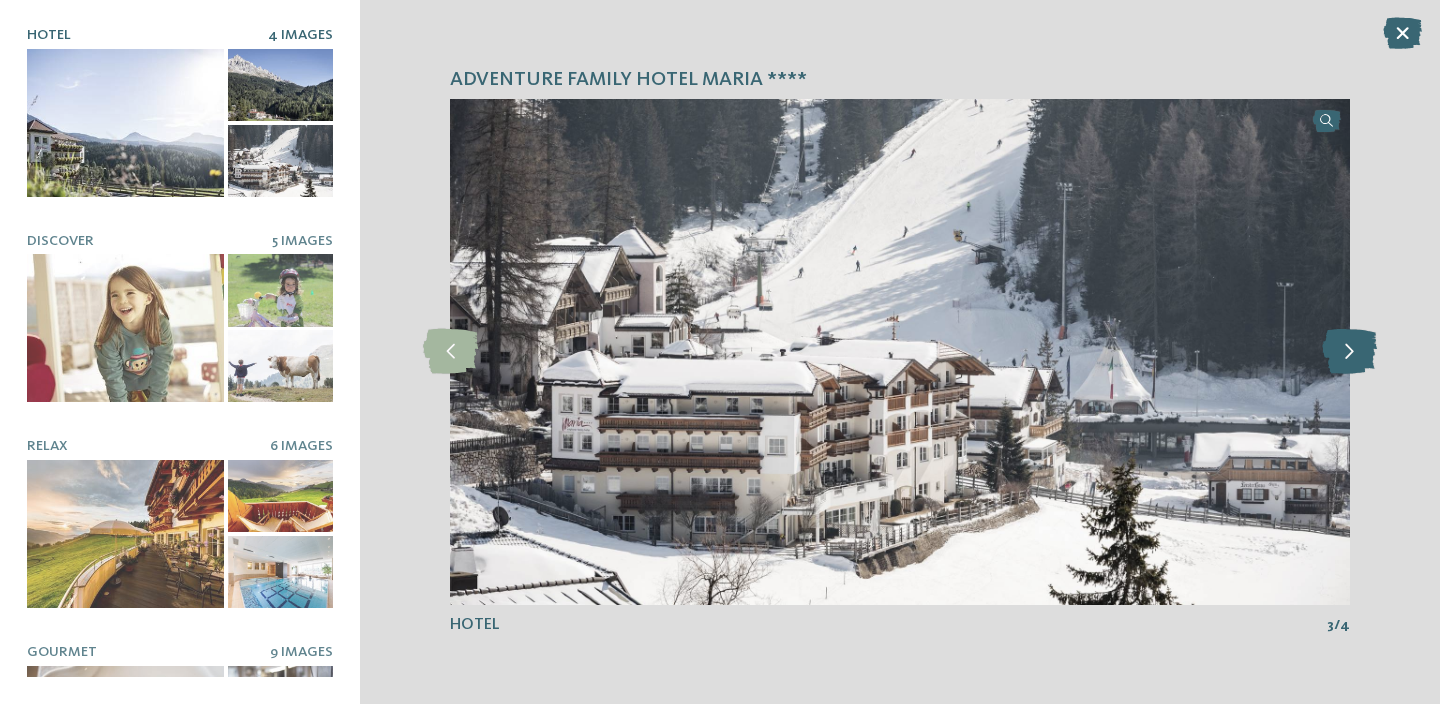 click at bounding box center (1349, 351) 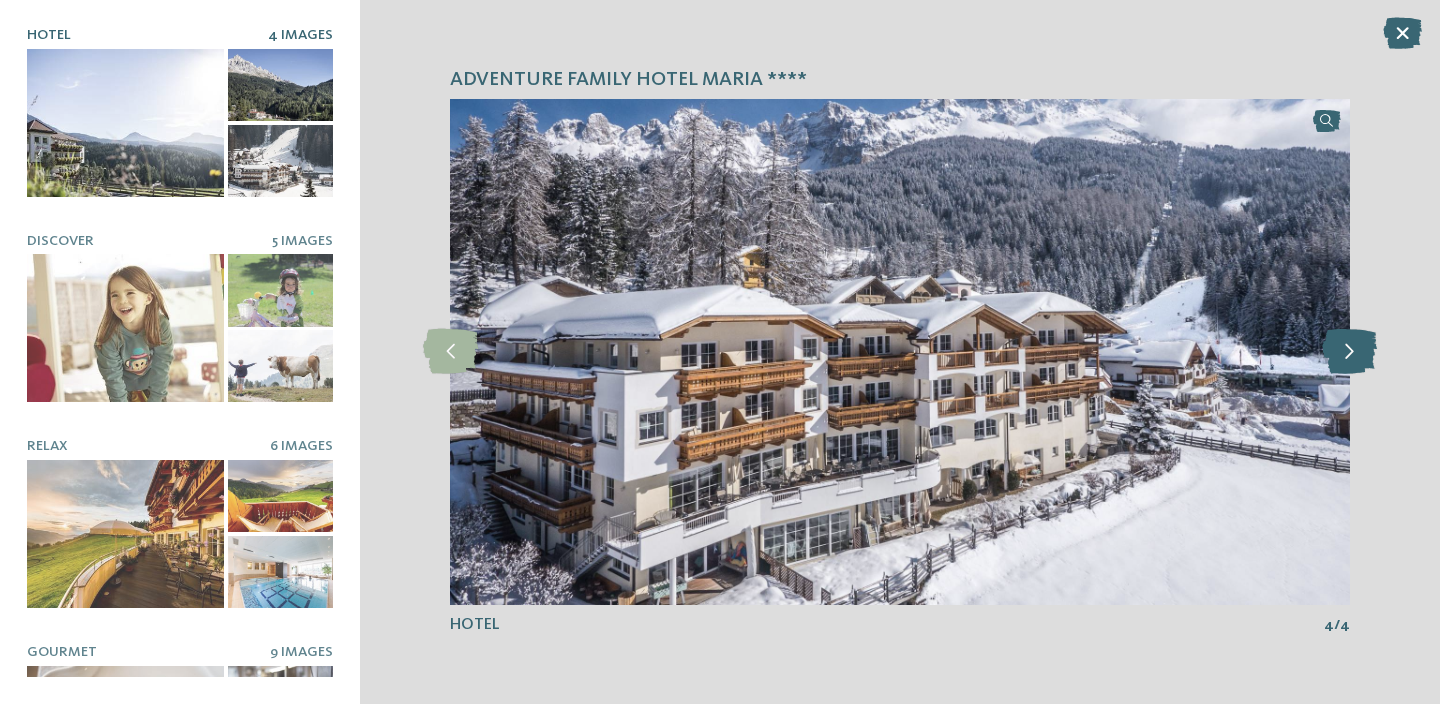 click at bounding box center [1349, 351] 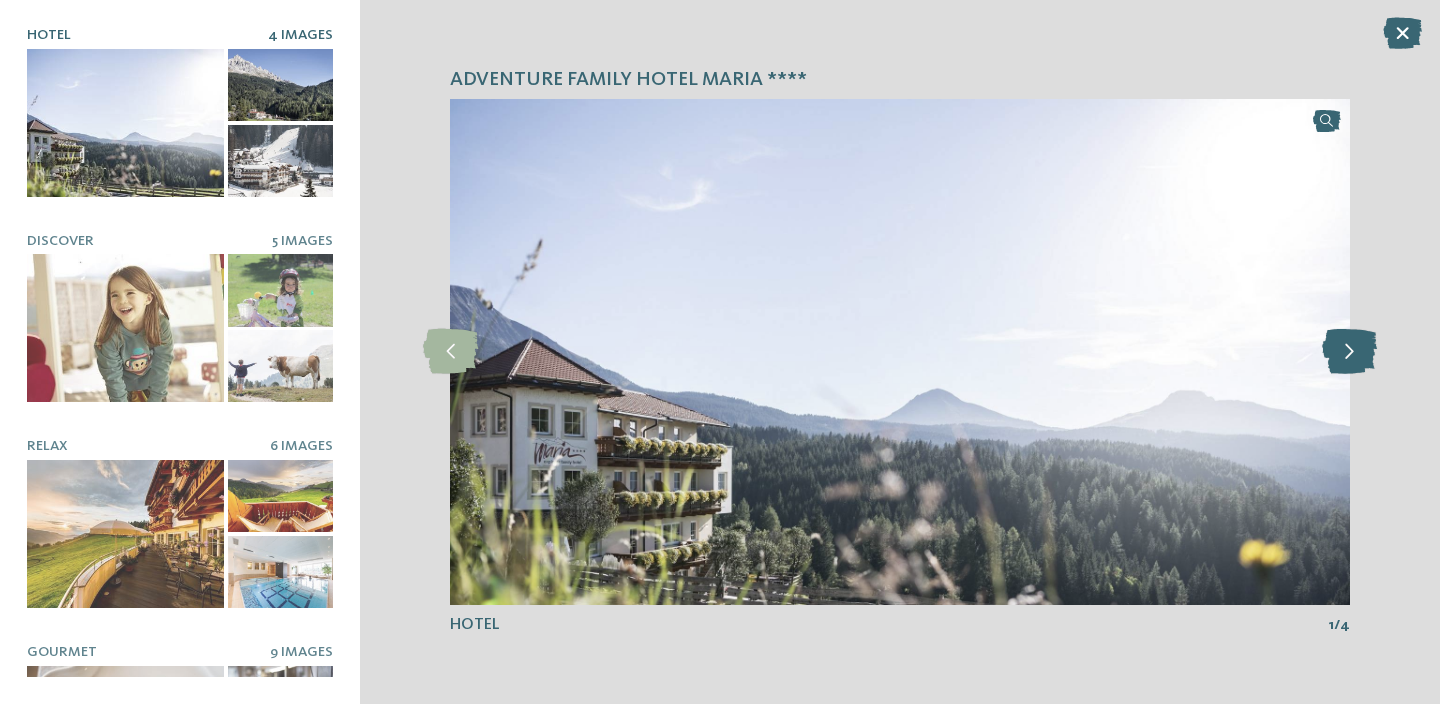 click at bounding box center [1349, 351] 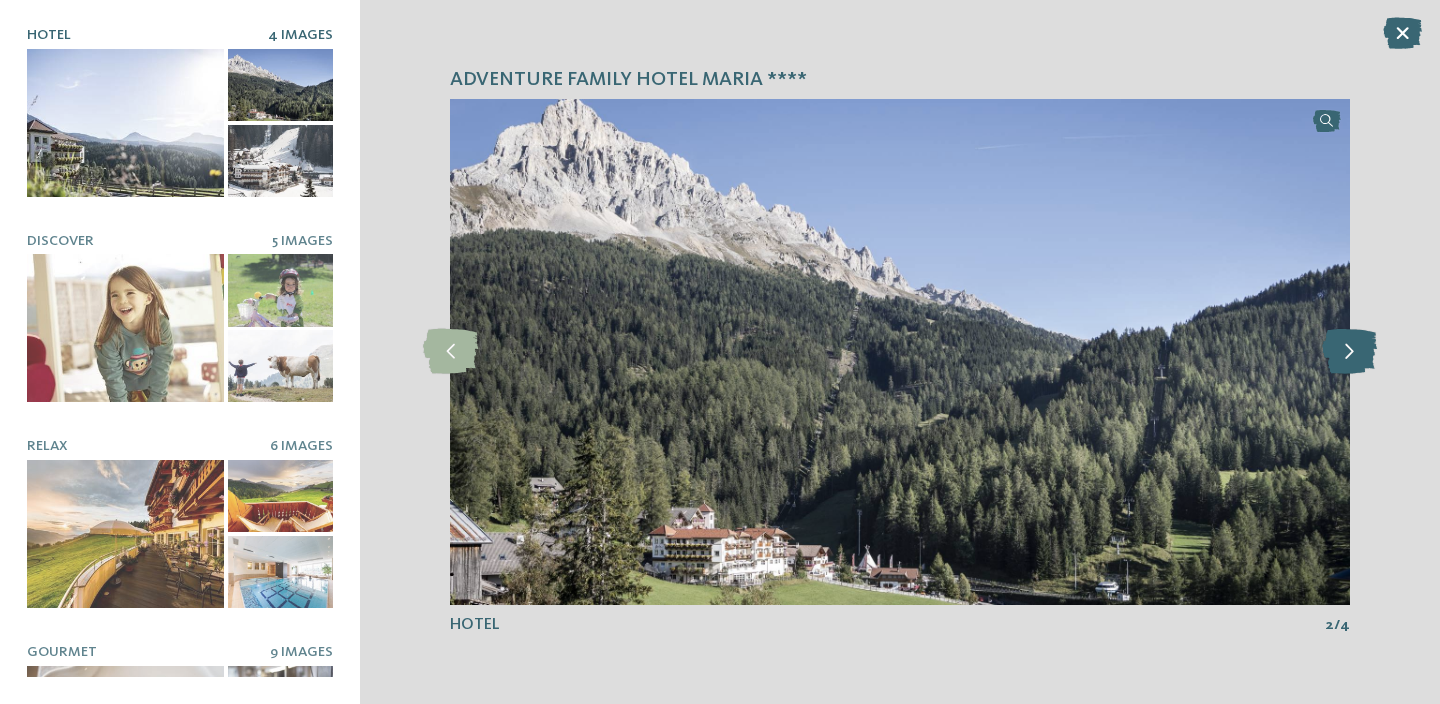 click at bounding box center [1349, 351] 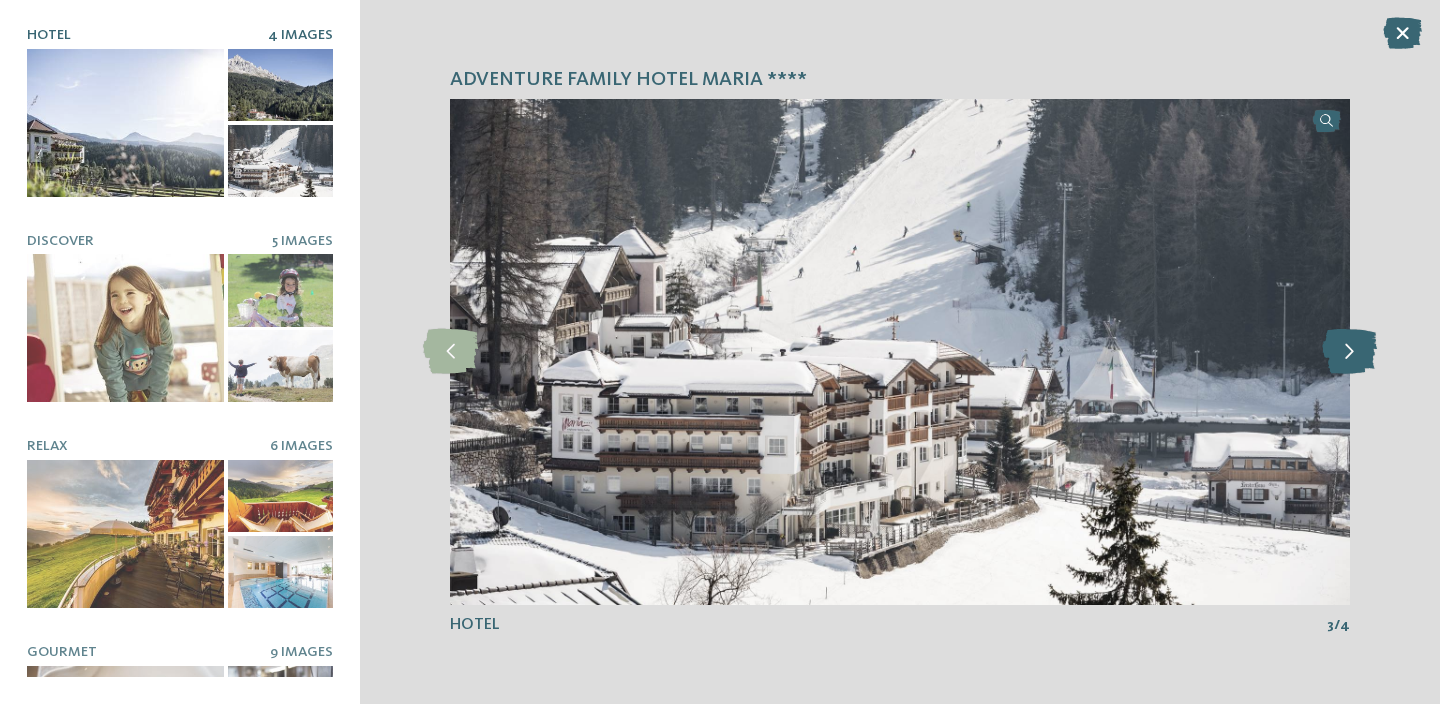 click at bounding box center (1349, 351) 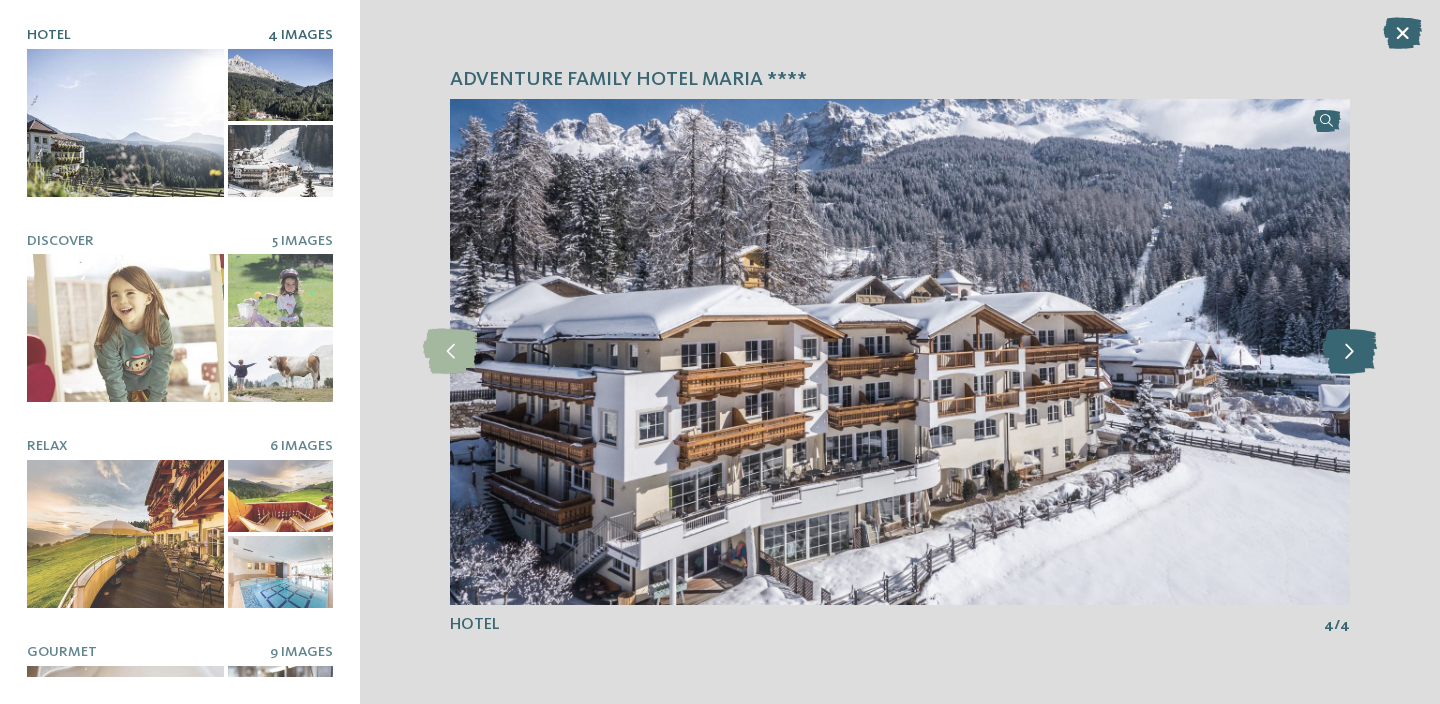 click at bounding box center [1349, 351] 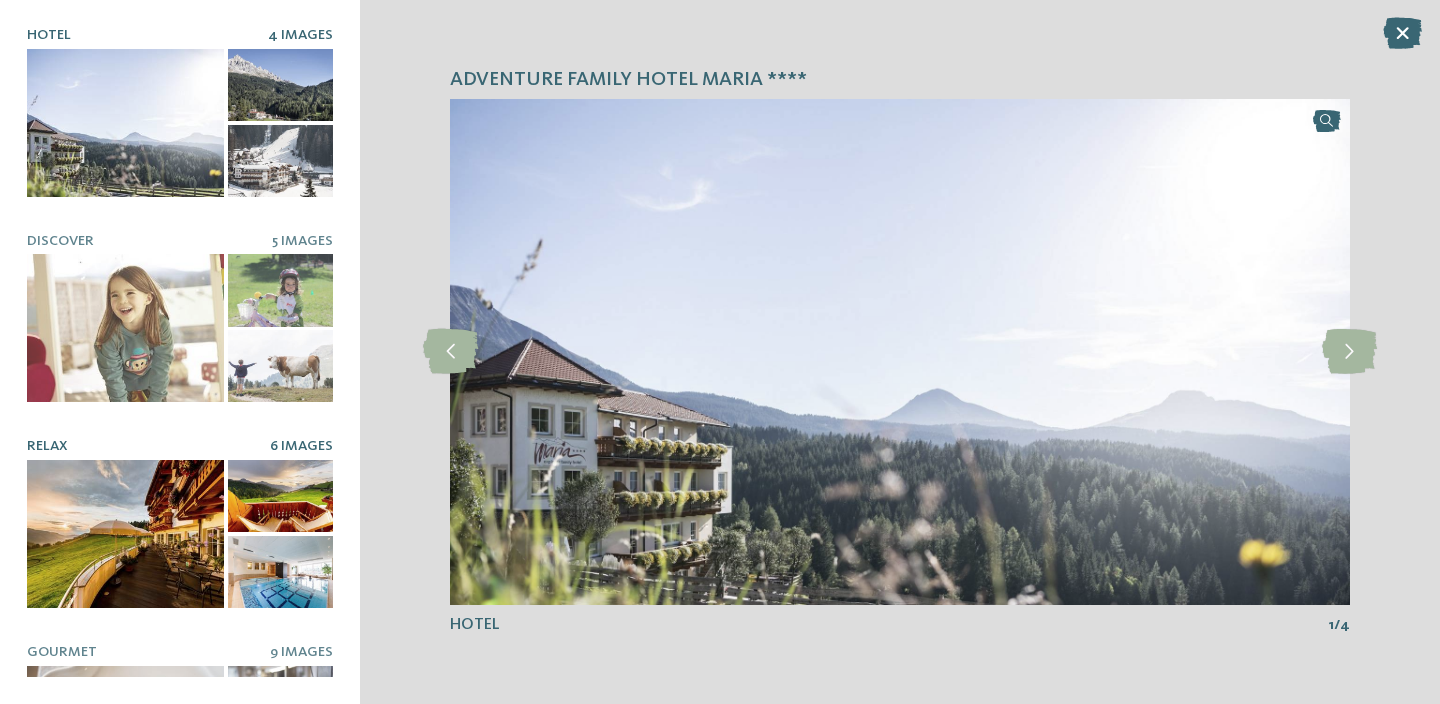 click at bounding box center (280, 496) 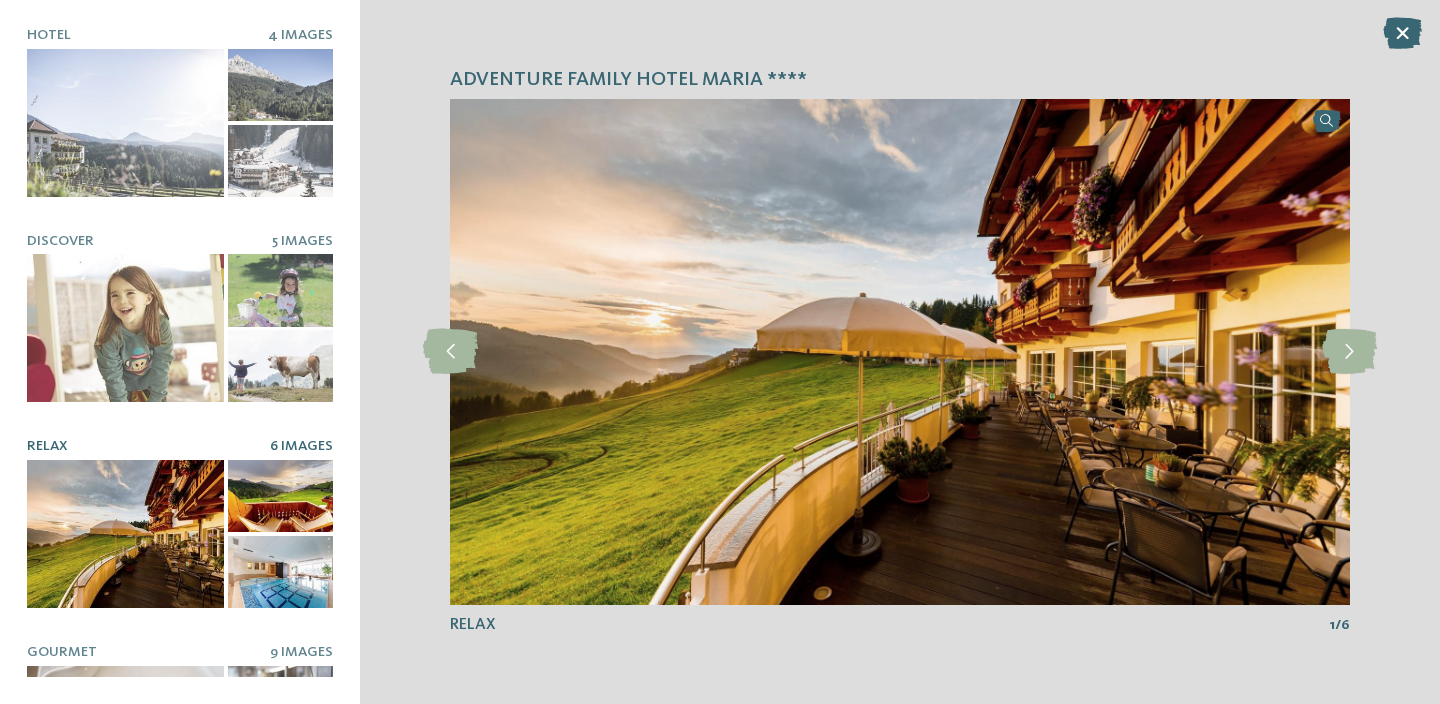 click on "Adventure Family Hotel Maria ****
Hotel
4 Images
Discover" at bounding box center (180, 352) 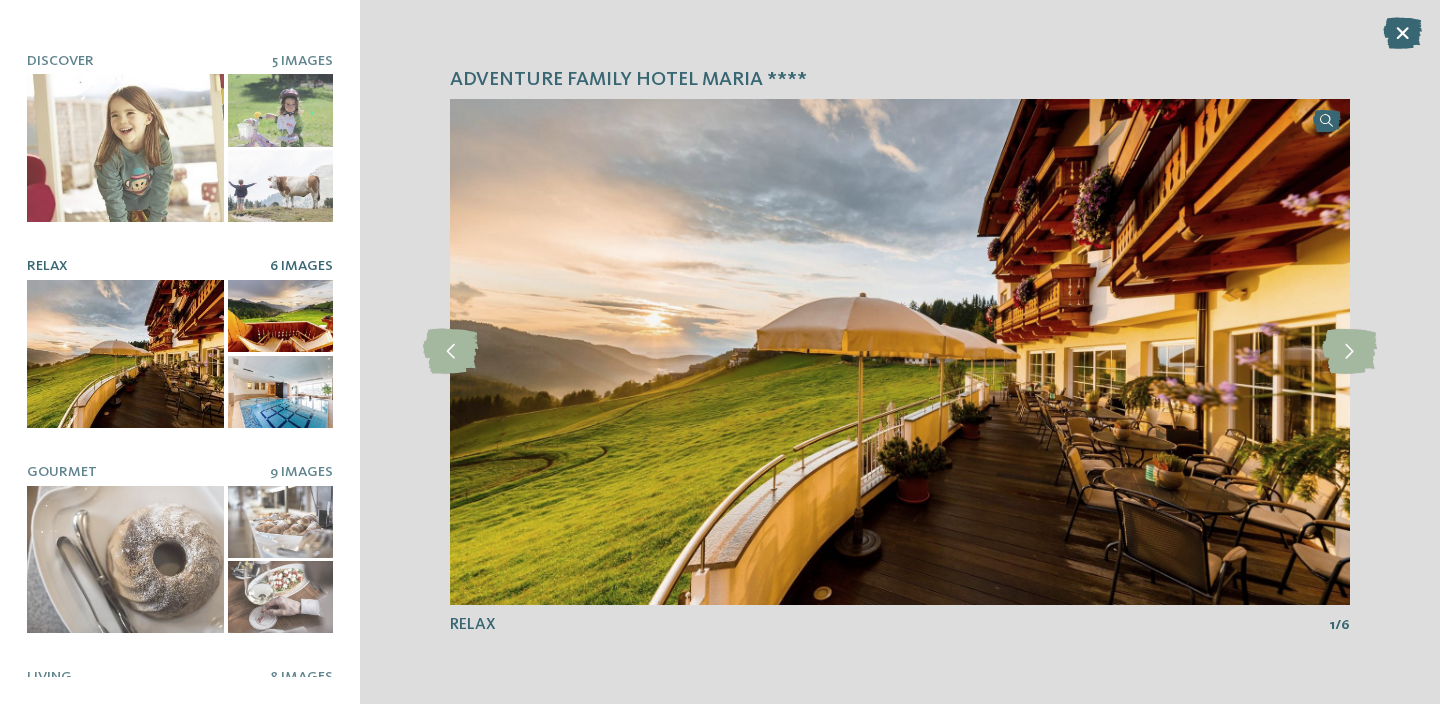 scroll, scrollTop: 183, scrollLeft: 0, axis: vertical 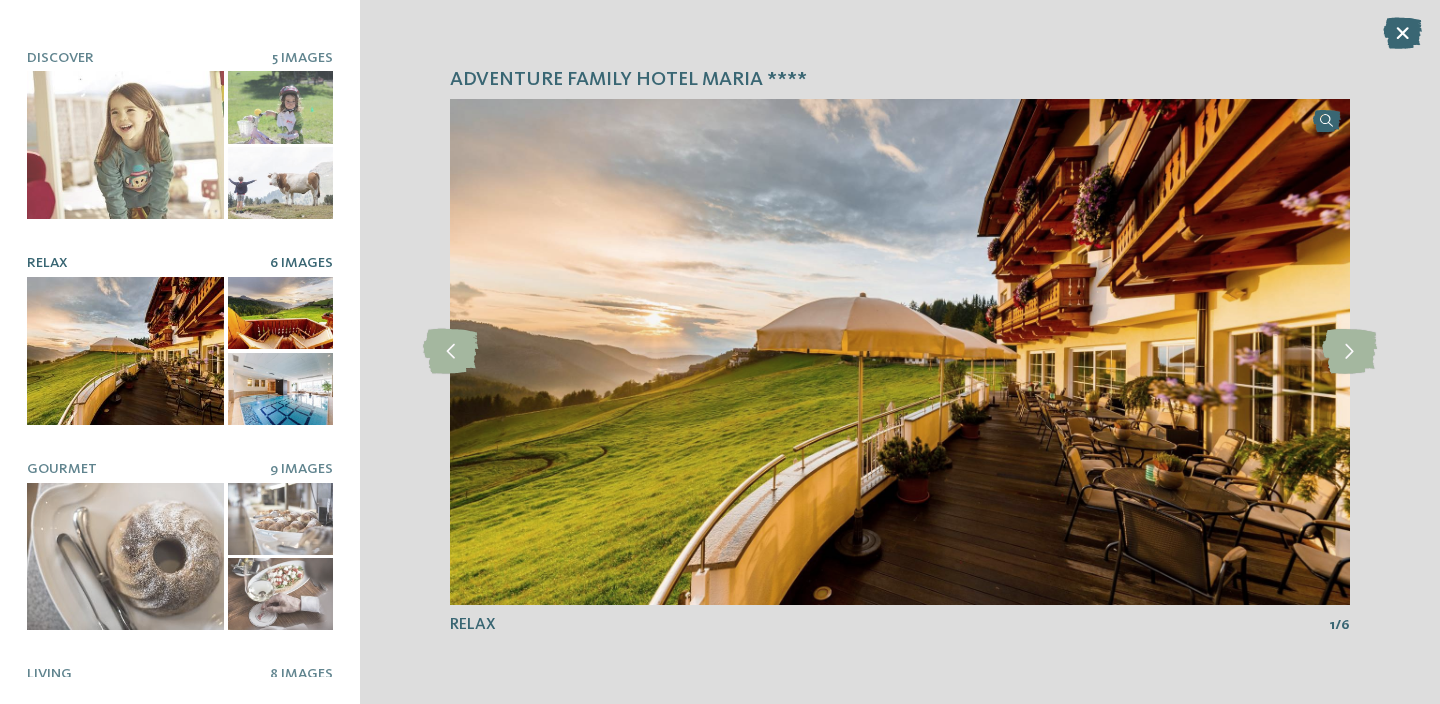 click at bounding box center (280, 389) 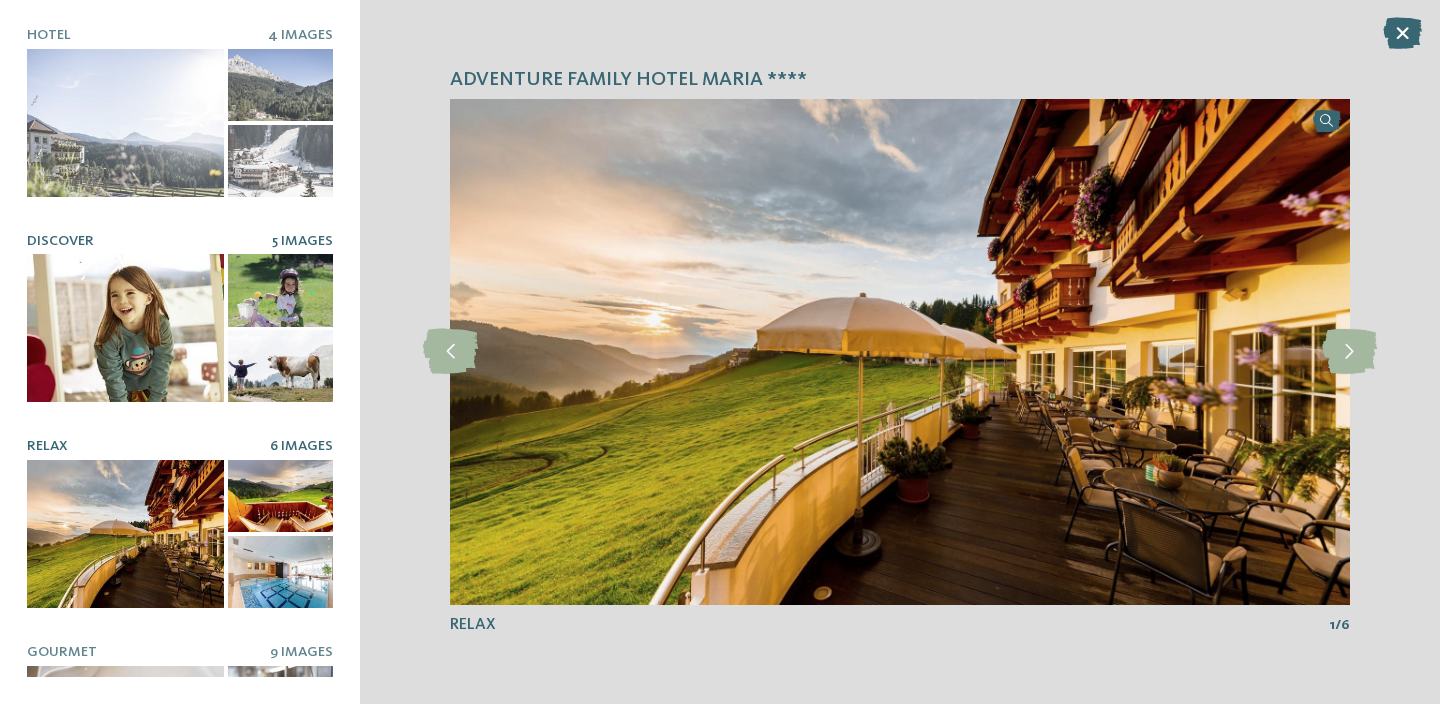 scroll, scrollTop: 0, scrollLeft: 0, axis: both 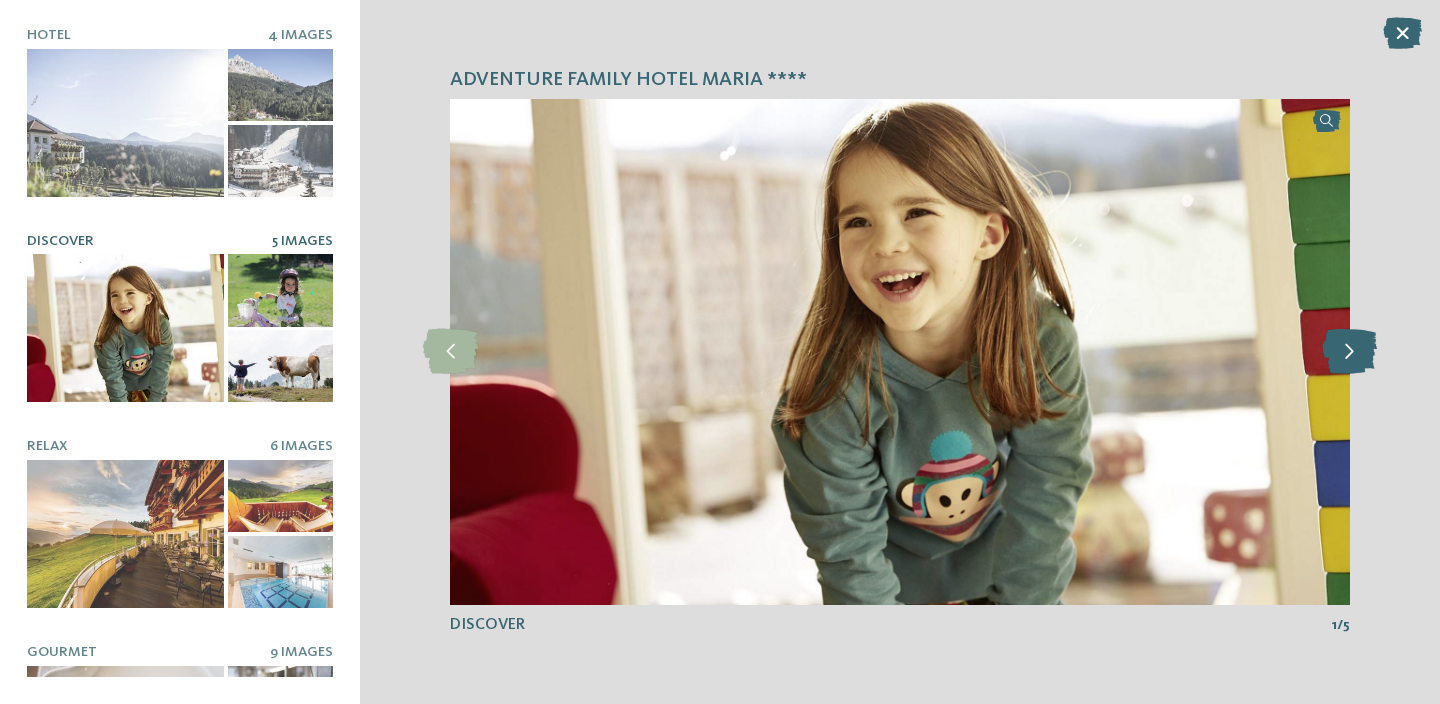 click at bounding box center [1349, 351] 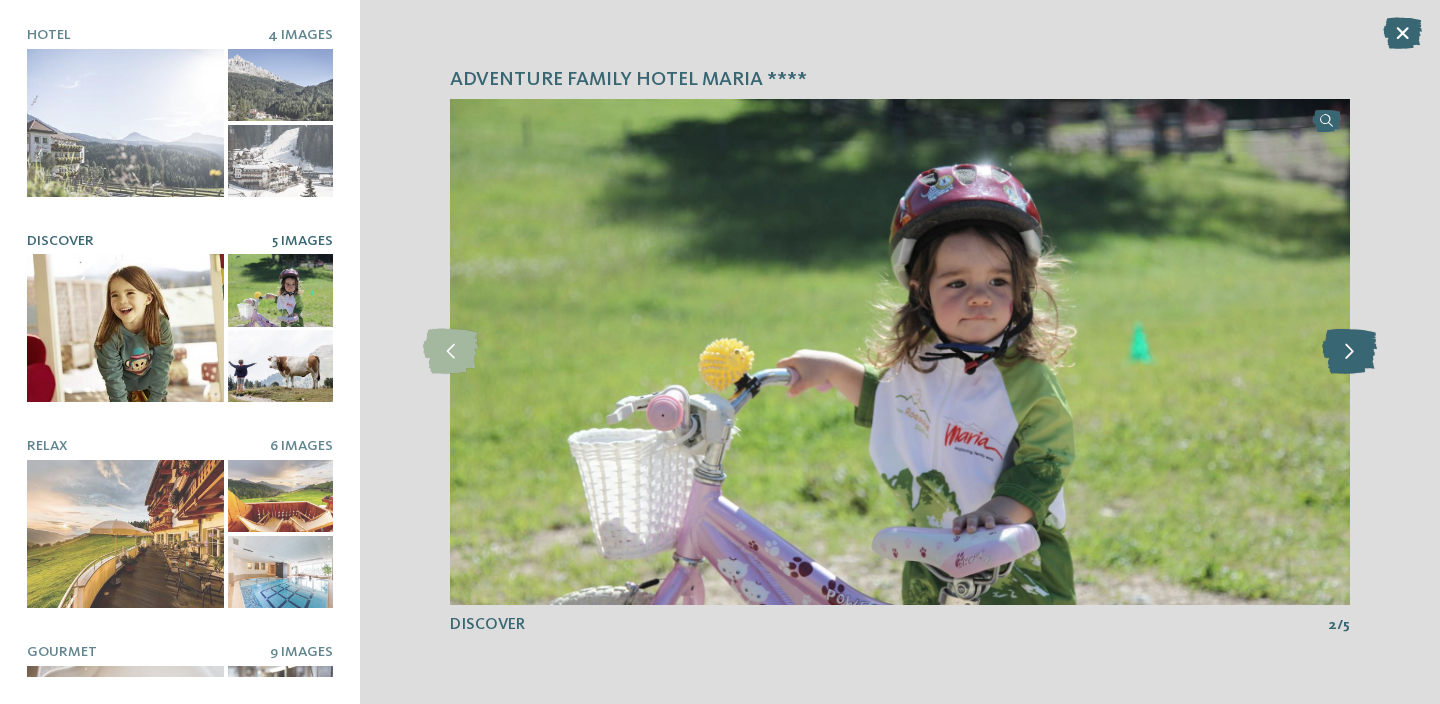 click at bounding box center (1349, 351) 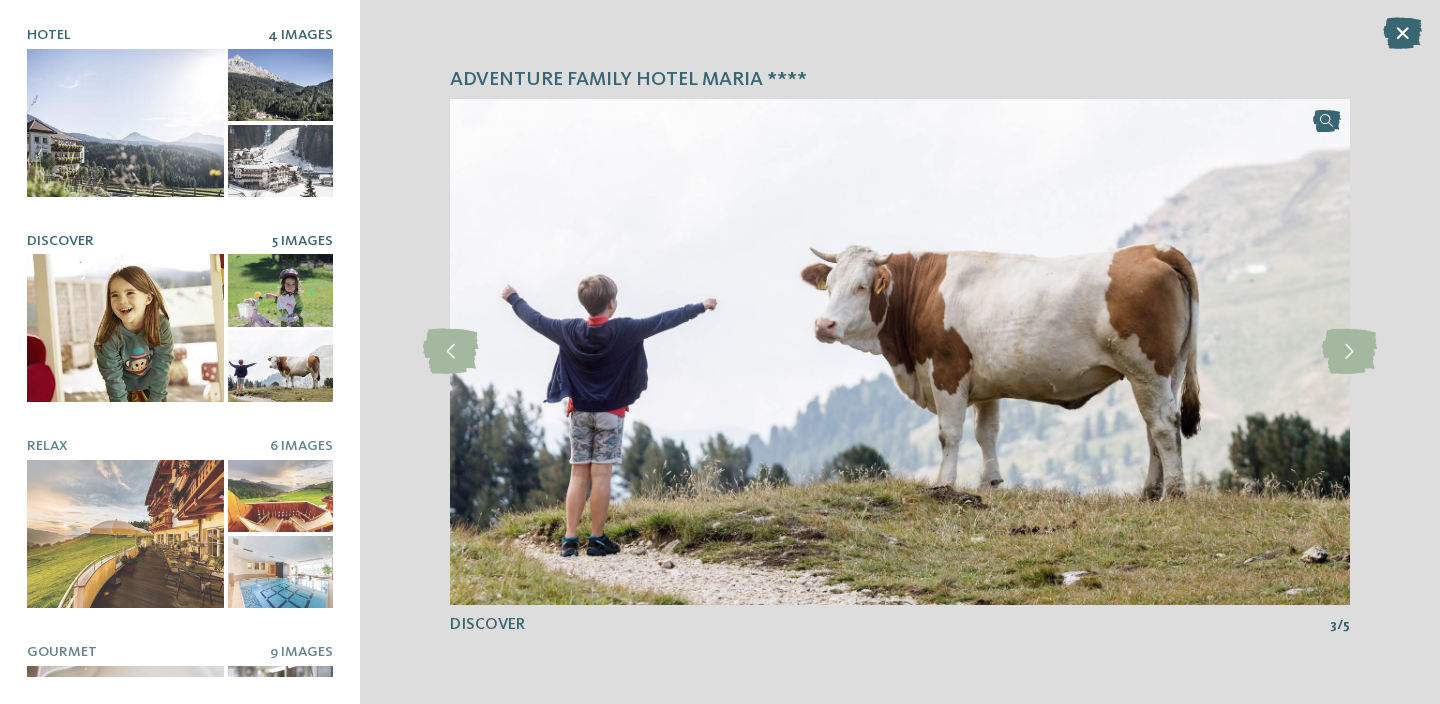 click at bounding box center (280, 85) 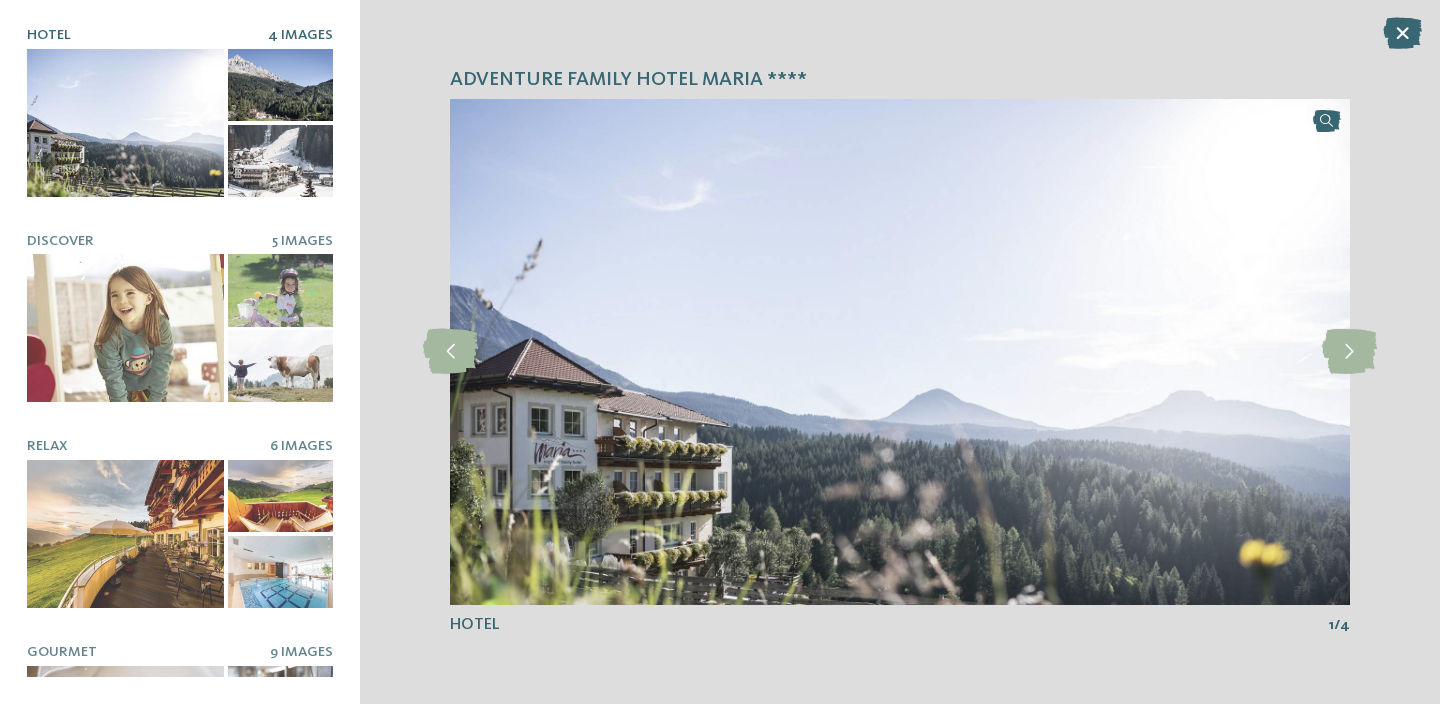 click at bounding box center (280, 161) 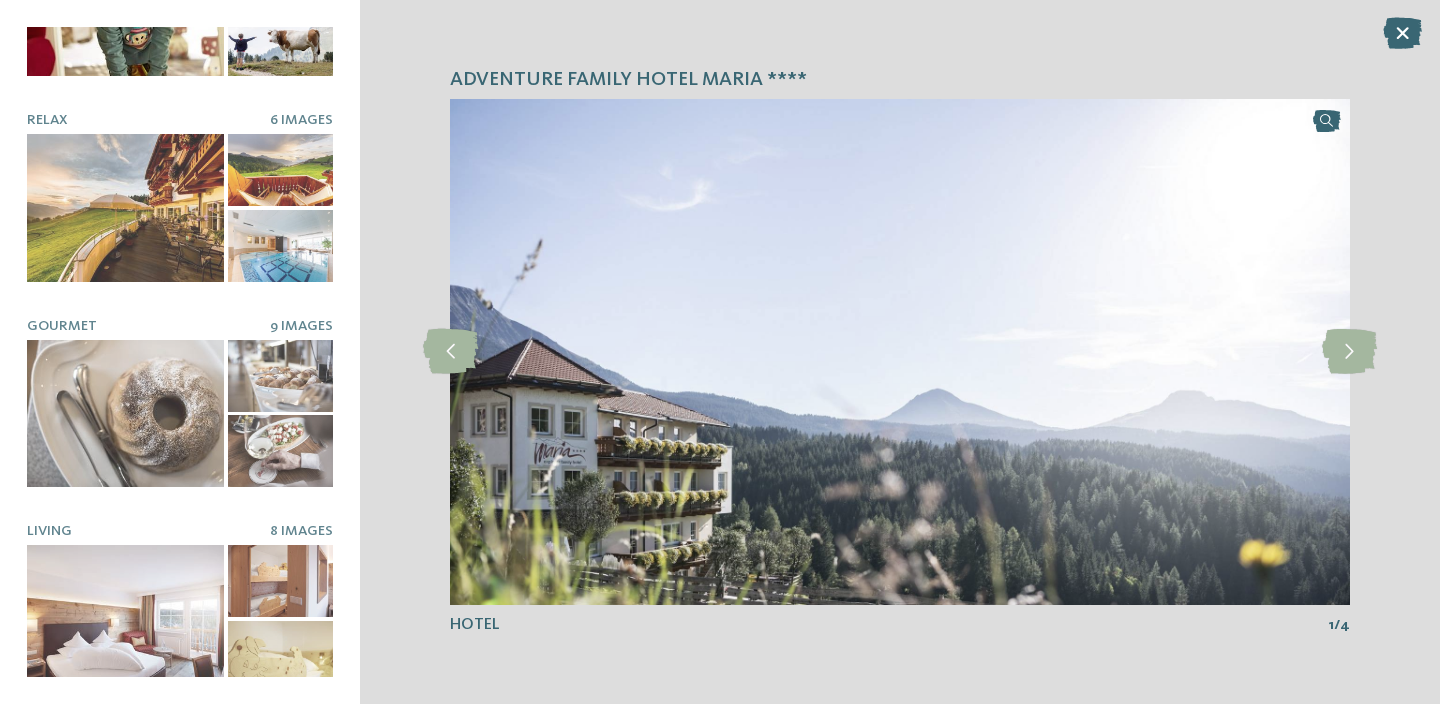 scroll, scrollTop: 331, scrollLeft: 0, axis: vertical 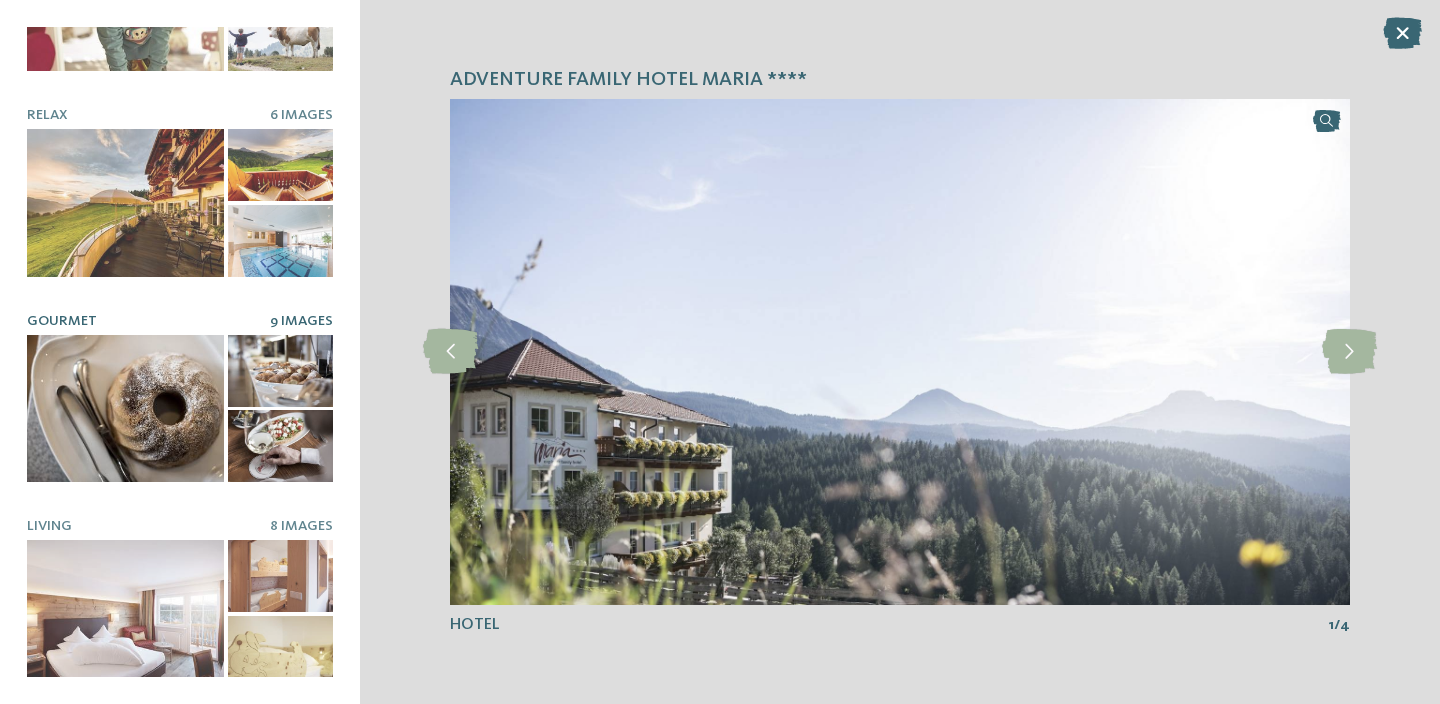 click at bounding box center [280, 371] 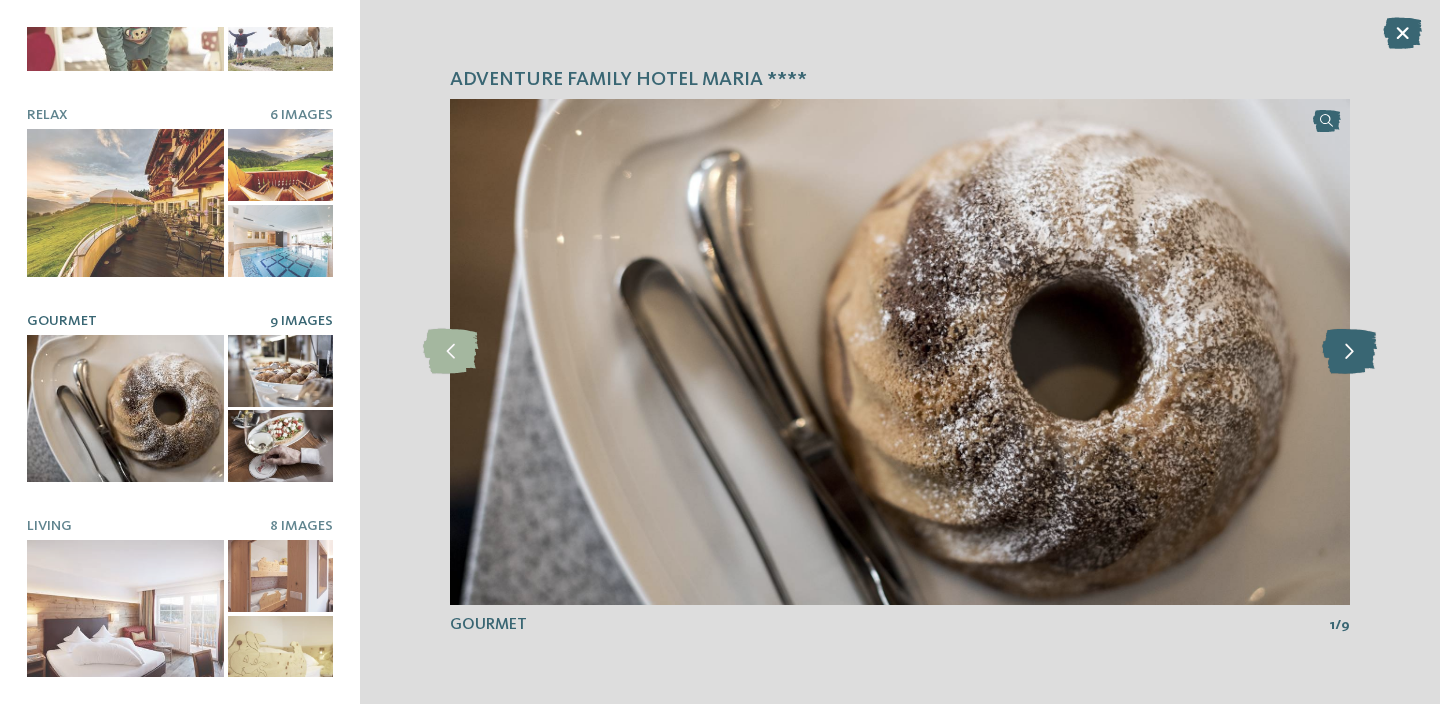 click at bounding box center [1349, 351] 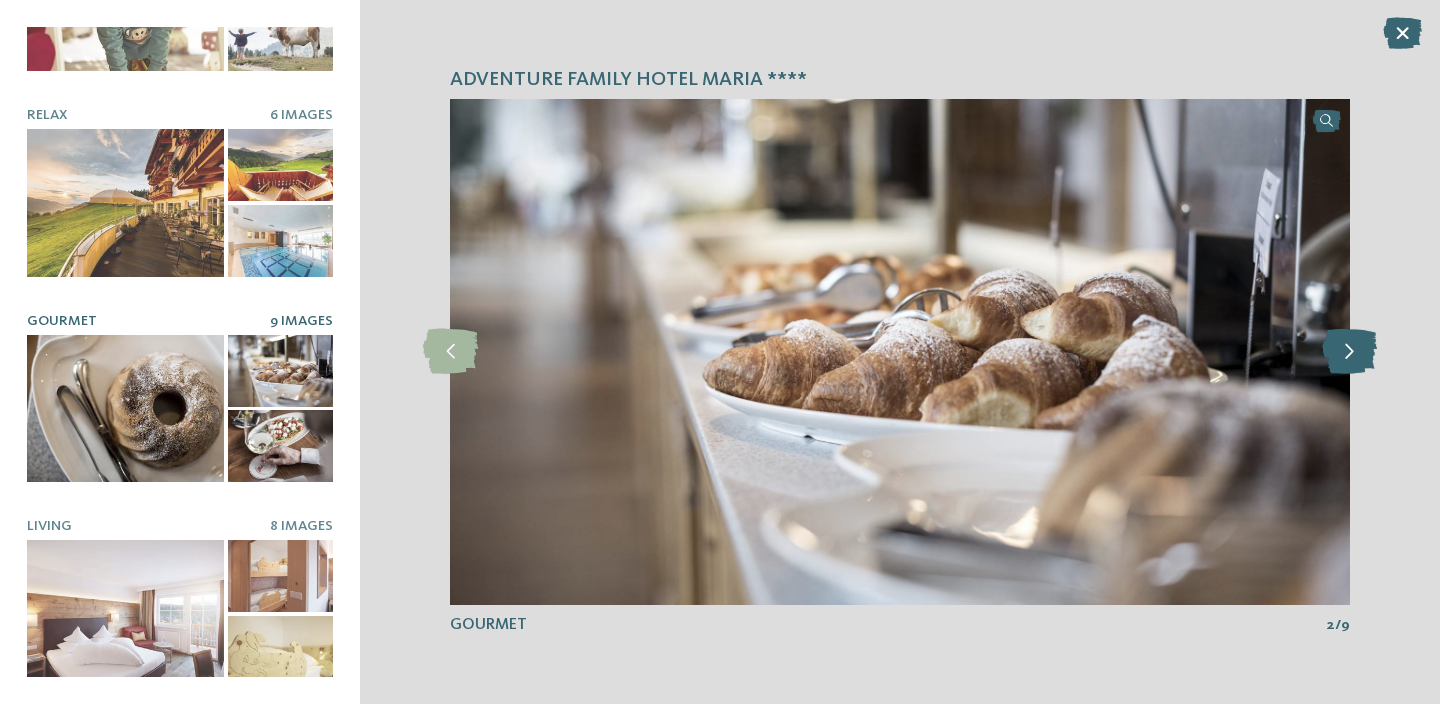 click at bounding box center (1349, 351) 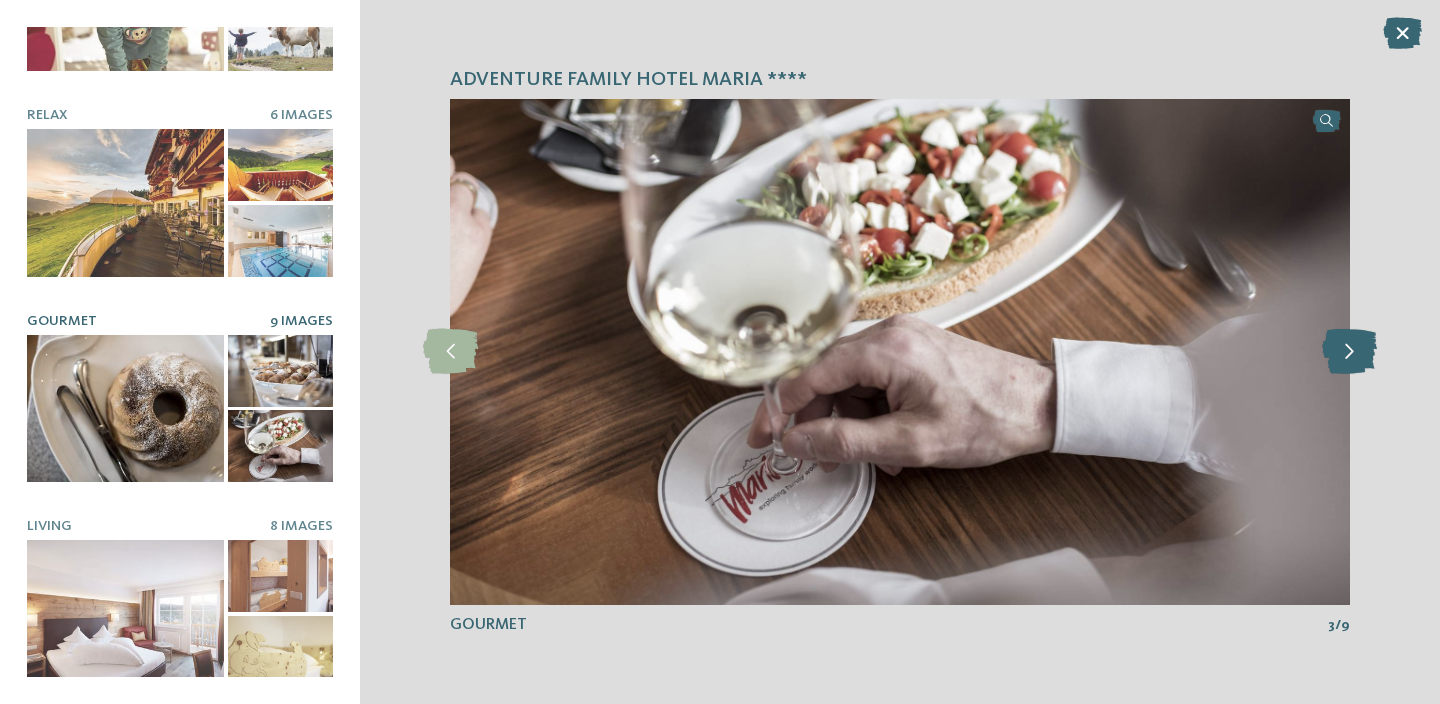 click at bounding box center [1349, 351] 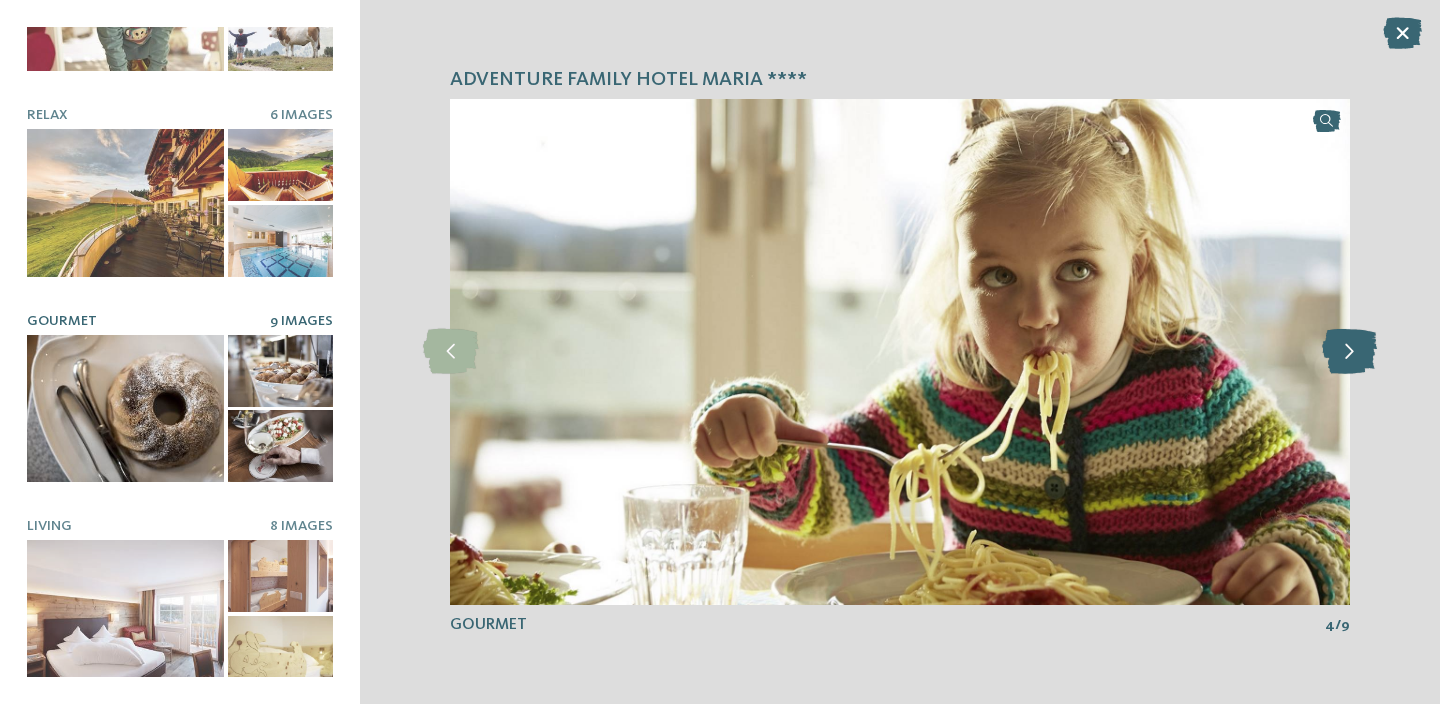 click at bounding box center (1349, 351) 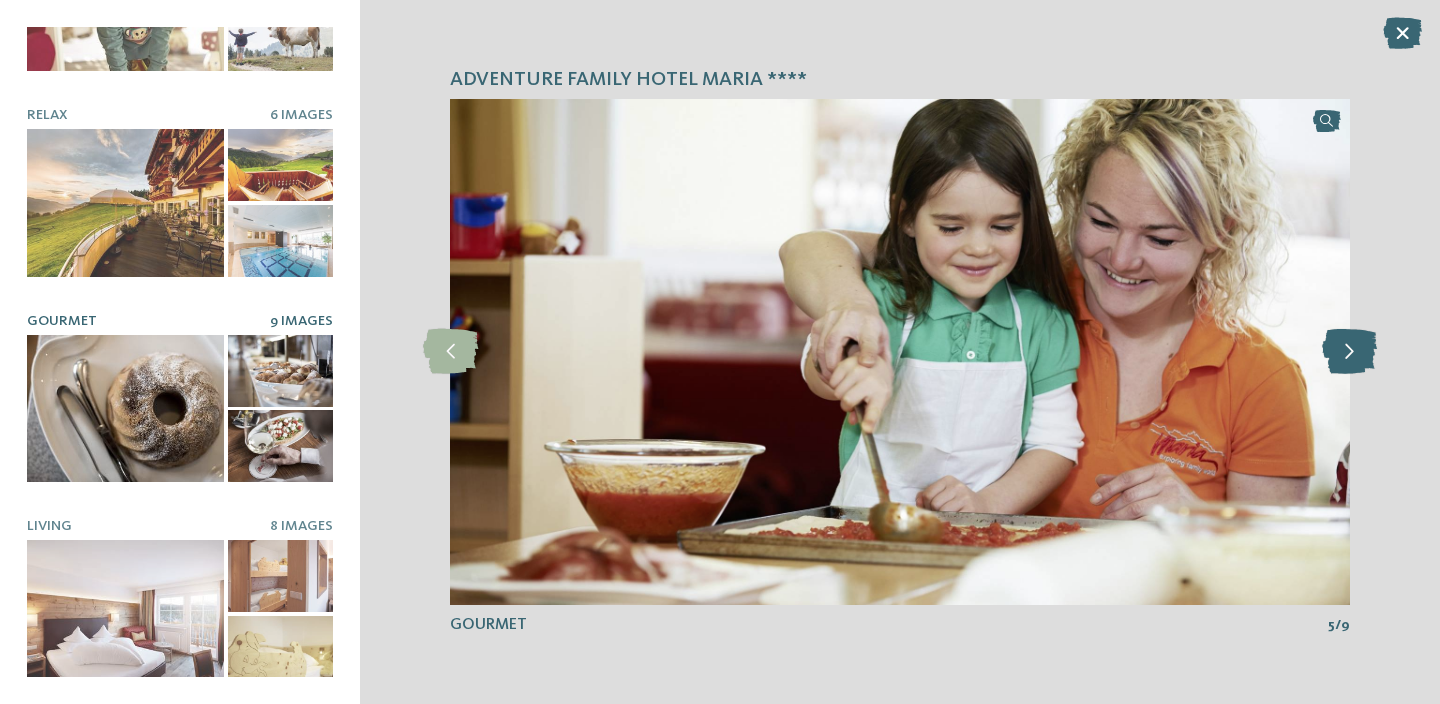 click at bounding box center (1349, 351) 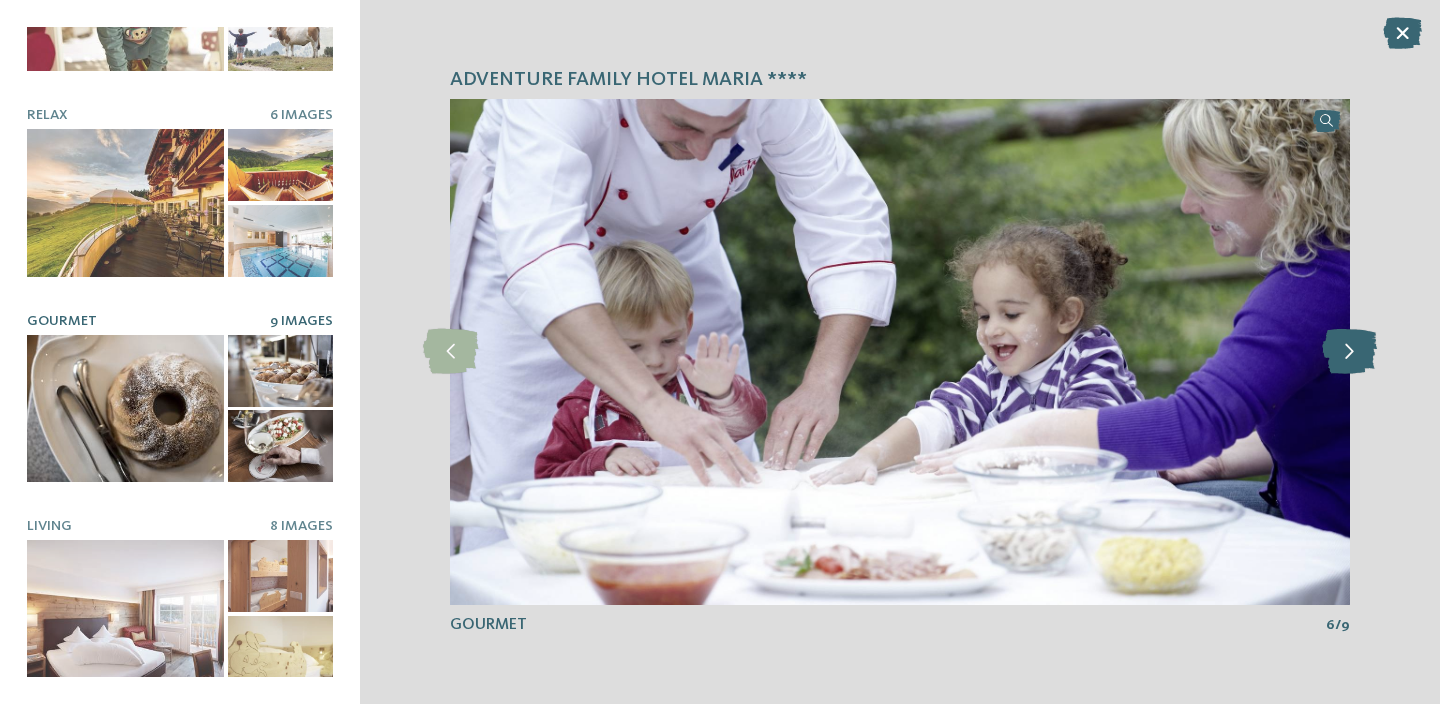click at bounding box center (1349, 351) 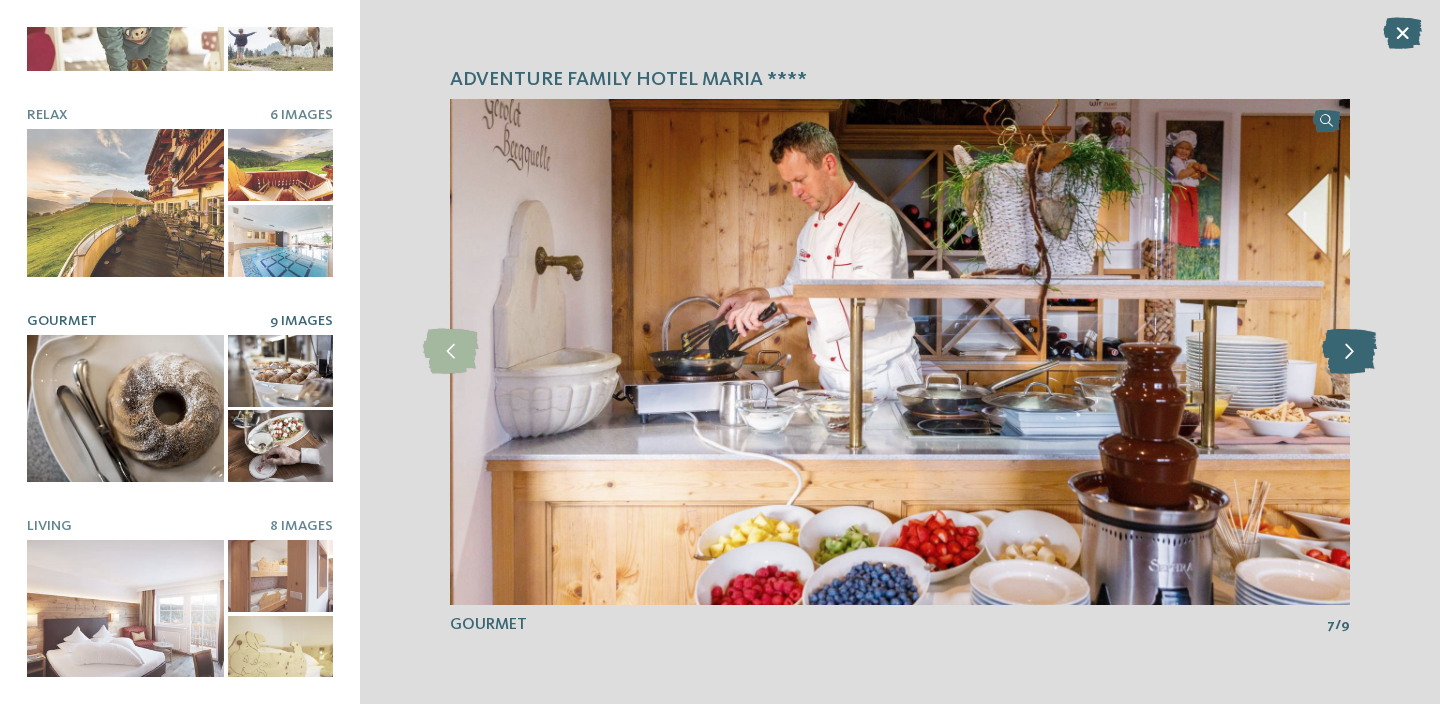 click at bounding box center [1349, 351] 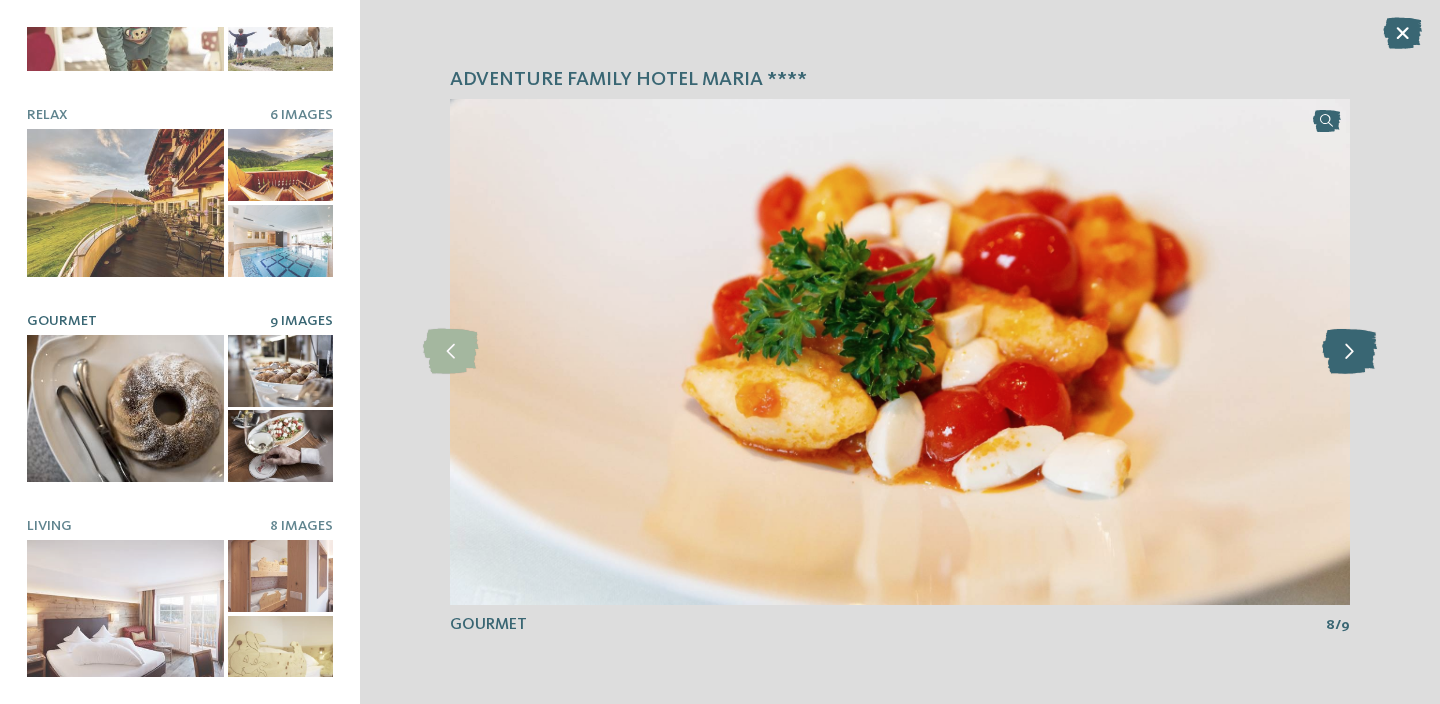 click at bounding box center [1349, 351] 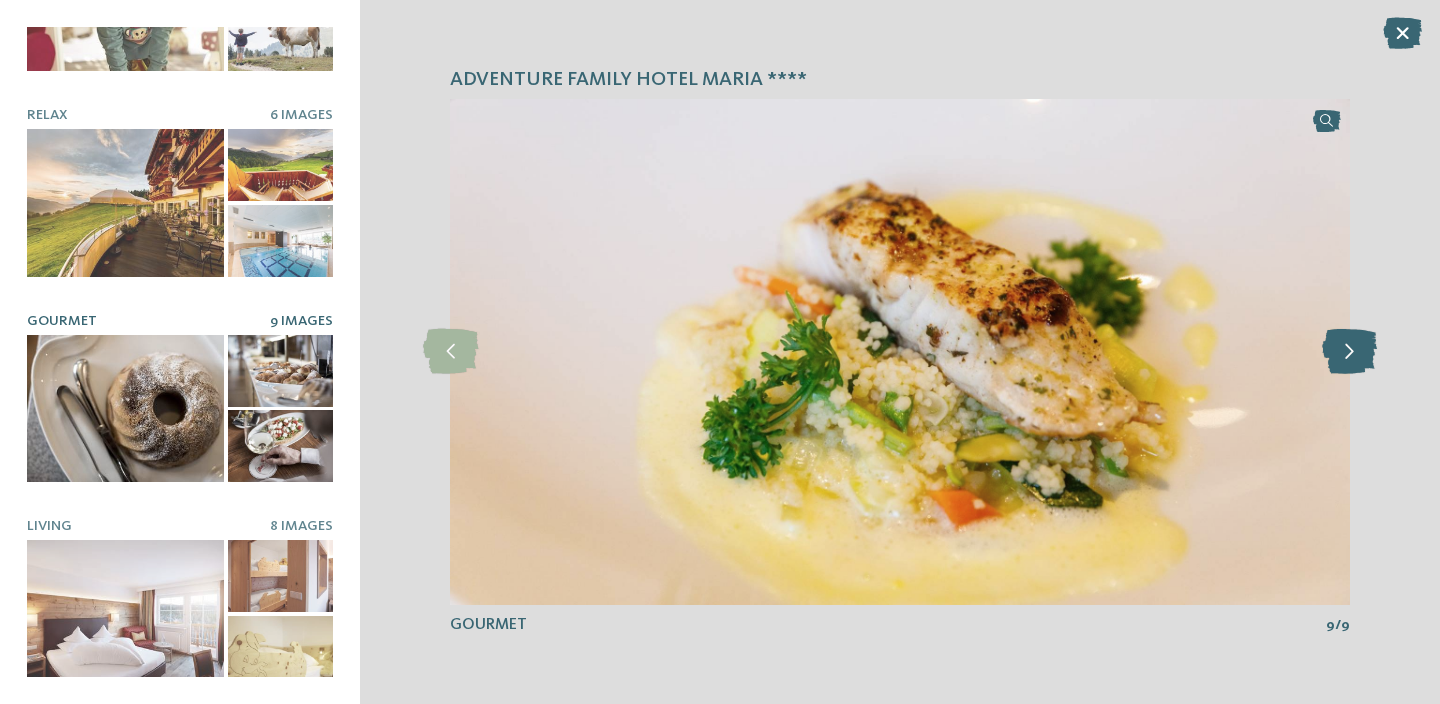 click at bounding box center (1349, 351) 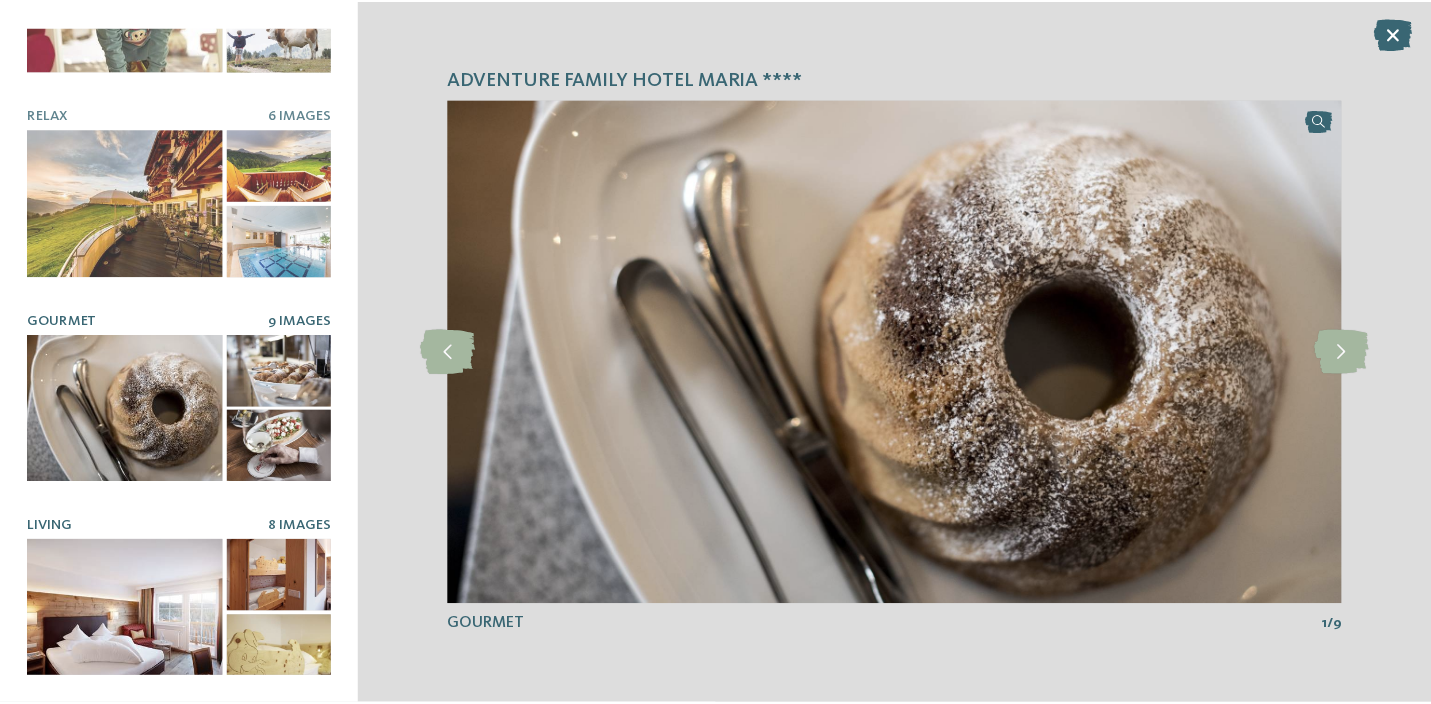 scroll, scrollTop: 0, scrollLeft: 0, axis: both 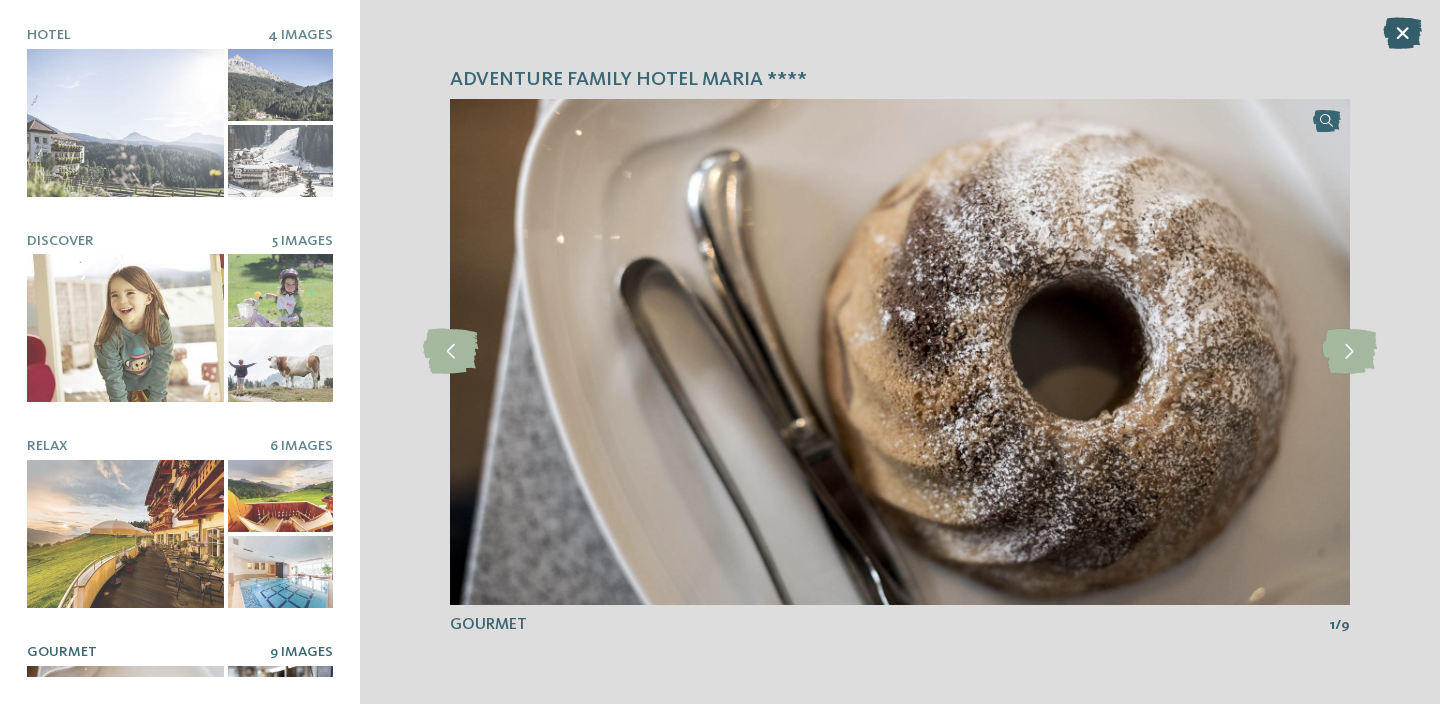 click at bounding box center [1402, 33] 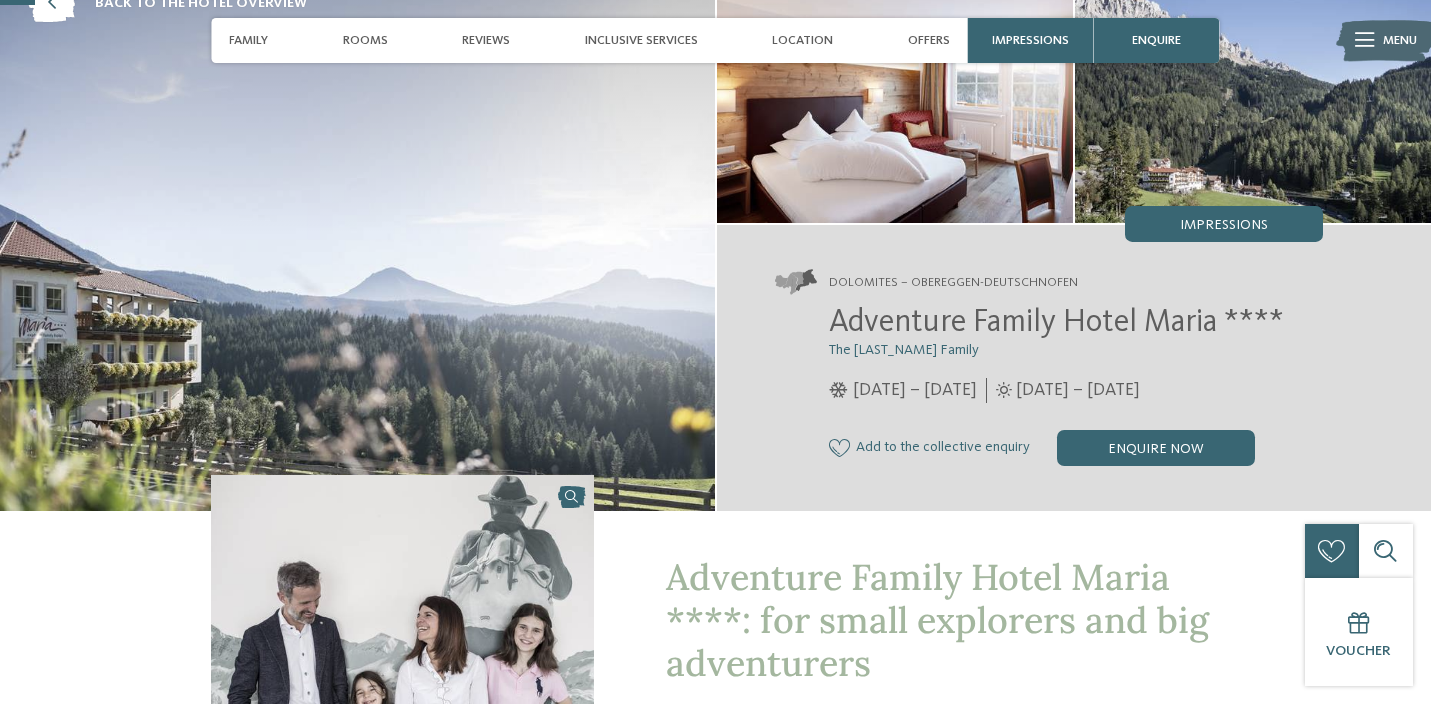 click on "Adventure Family Hotel Maria ****" at bounding box center (1056, 323) 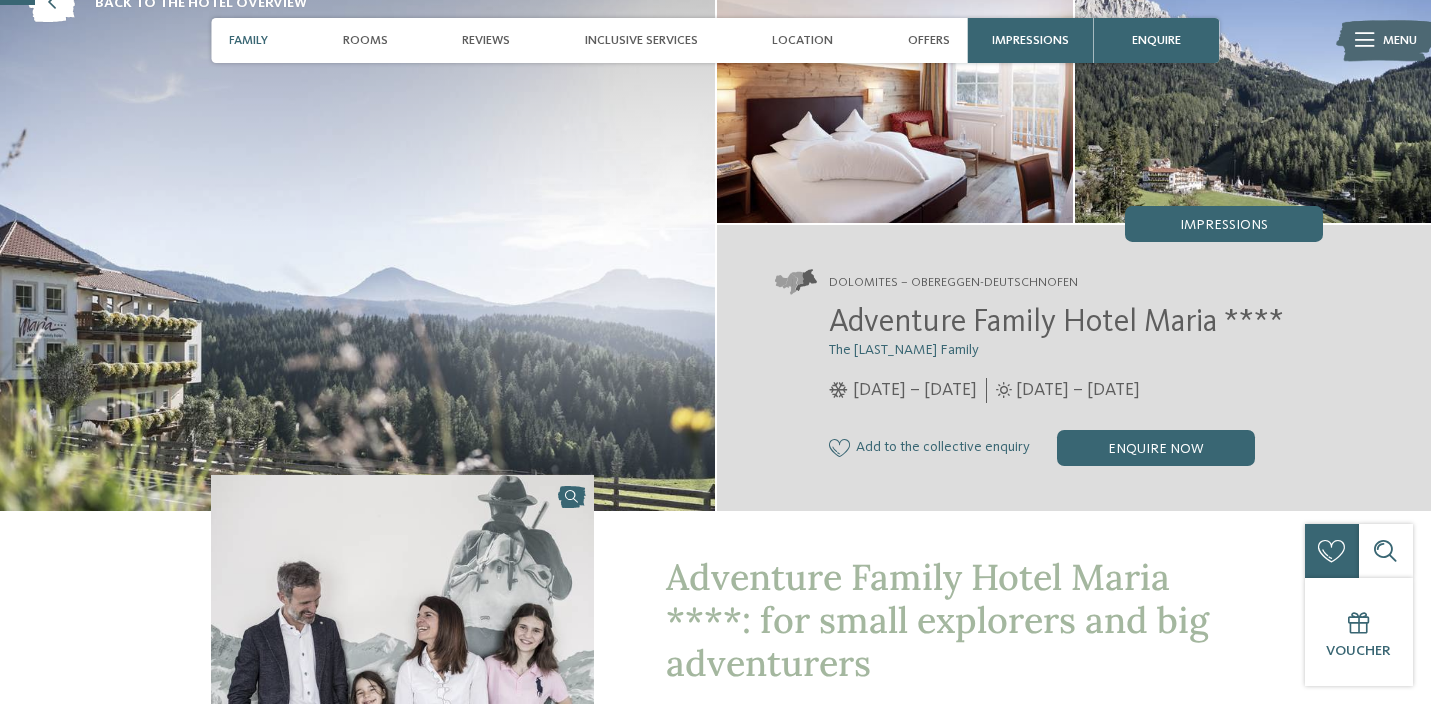 click on "Family" at bounding box center [248, 40] 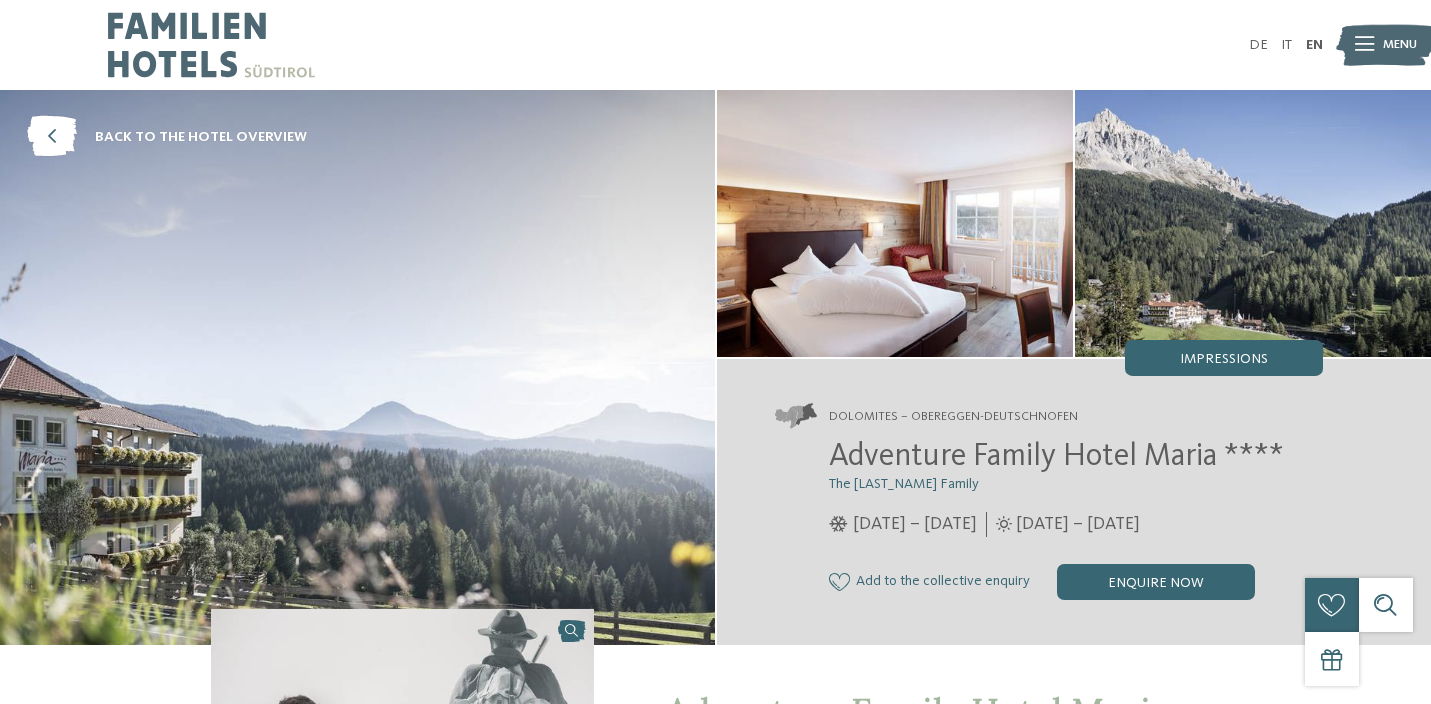 scroll, scrollTop: 0, scrollLeft: 0, axis: both 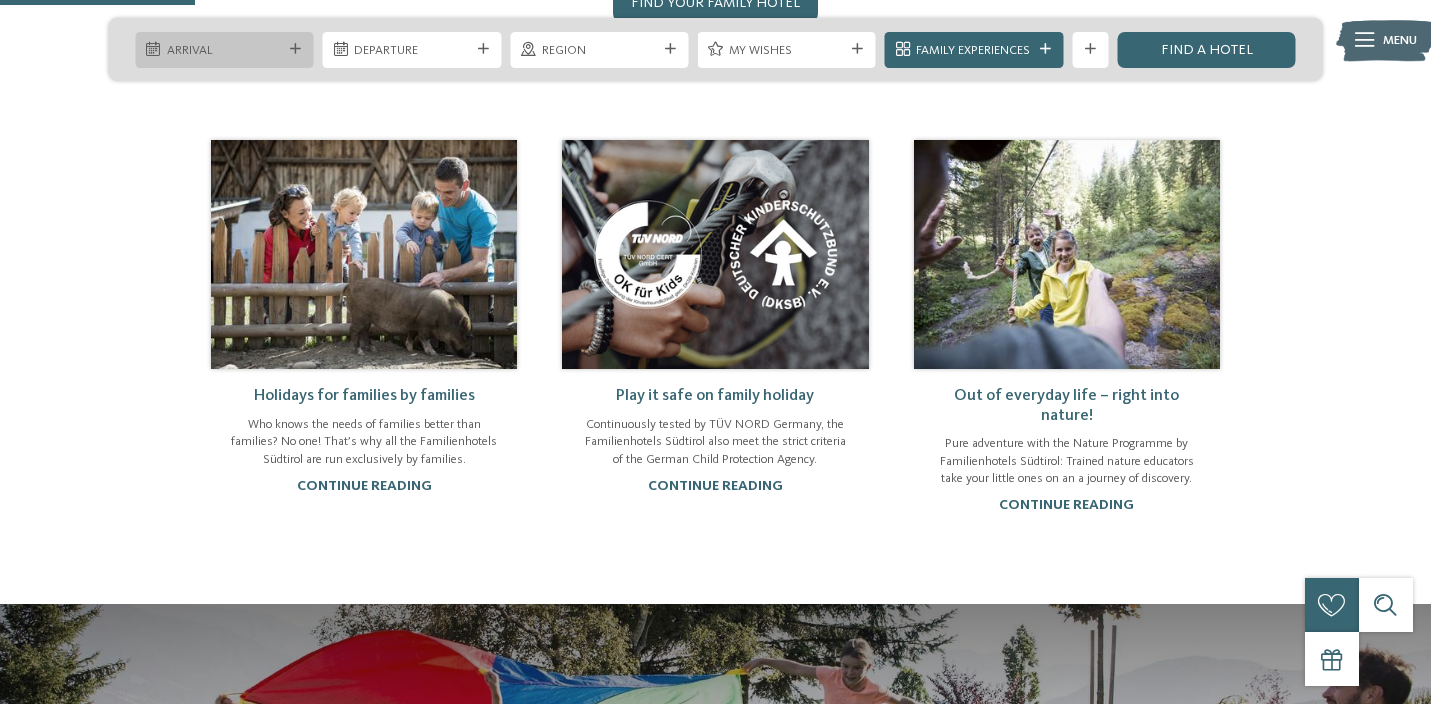 click on "Arrival" at bounding box center (224, 51) 